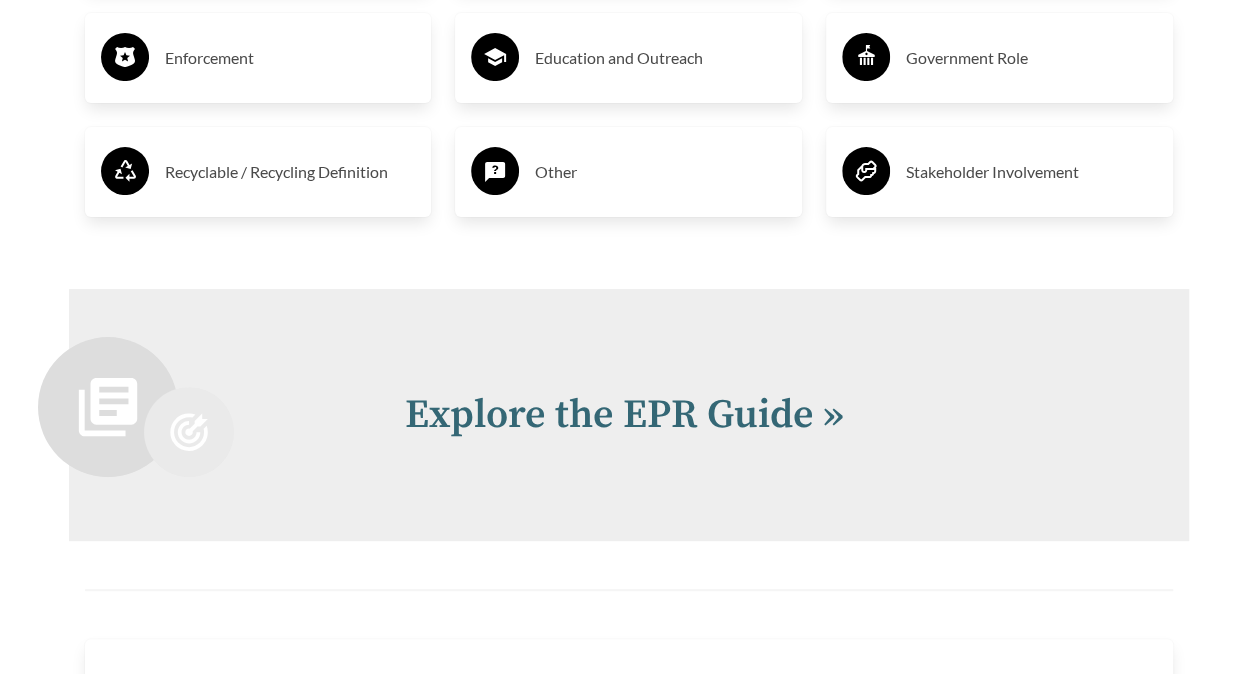 scroll, scrollTop: 3900, scrollLeft: 0, axis: vertical 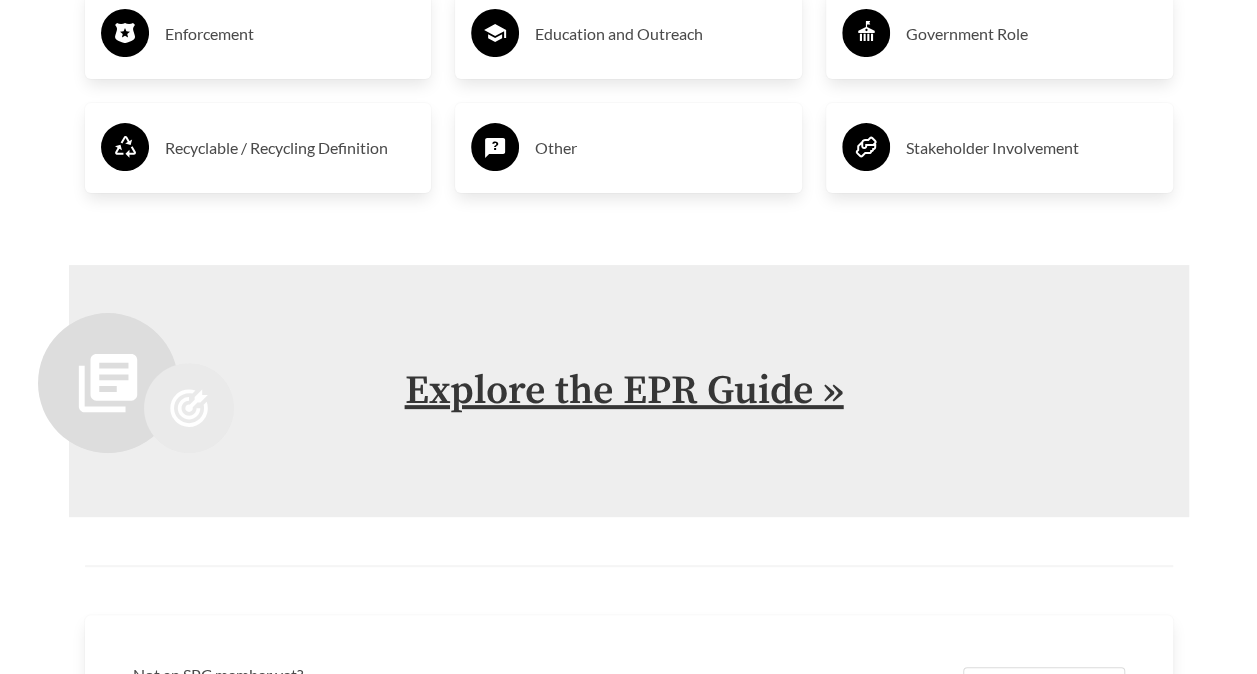 click on "Explore the EPR Guide »" at bounding box center [624, 391] 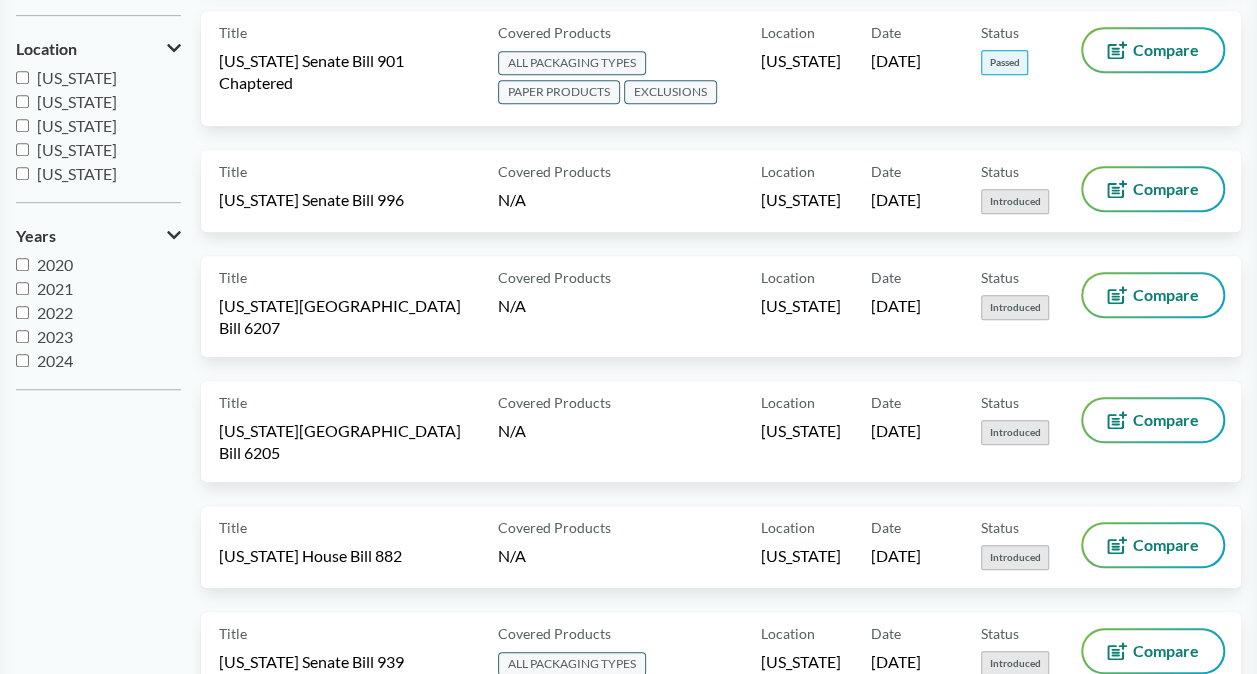 scroll, scrollTop: 500, scrollLeft: 0, axis: vertical 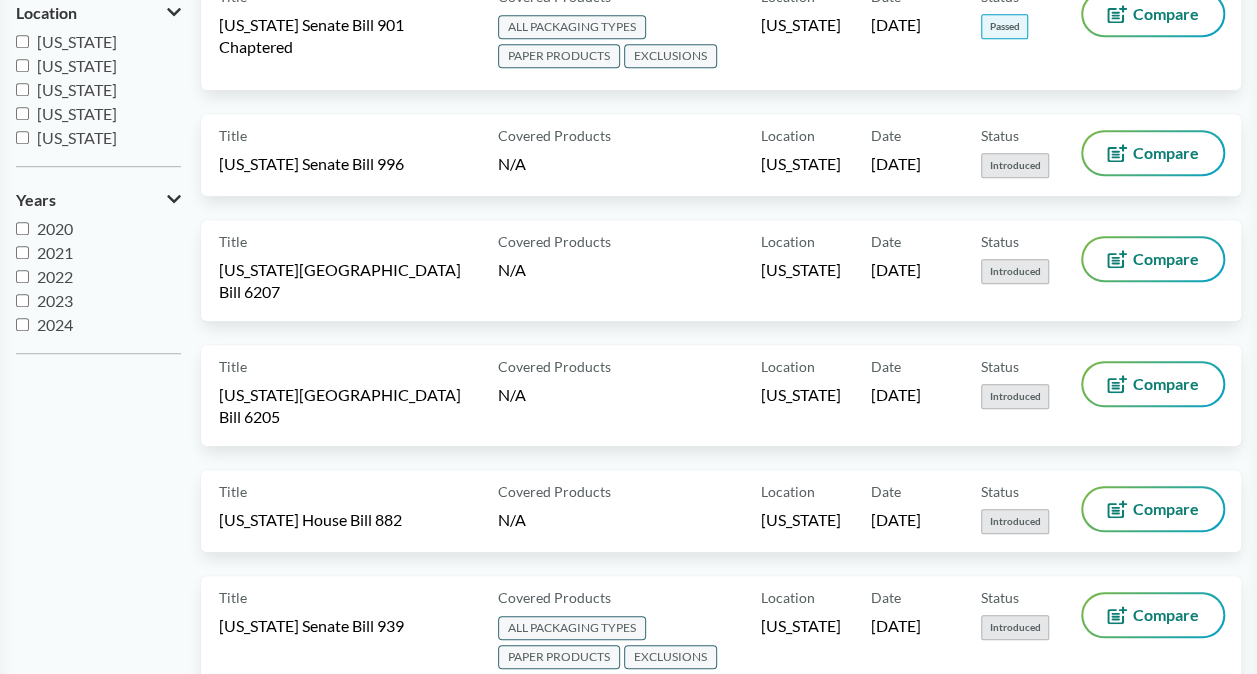 click on "2020" at bounding box center (22, 228) 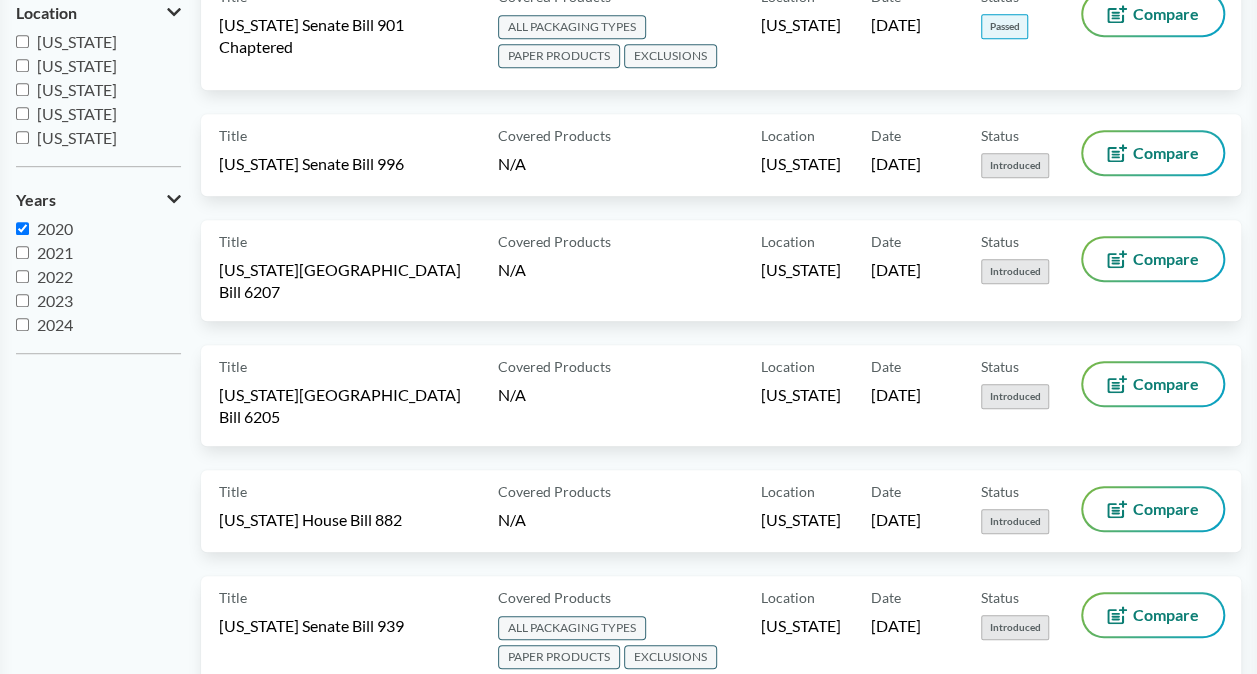 checkbox on "true" 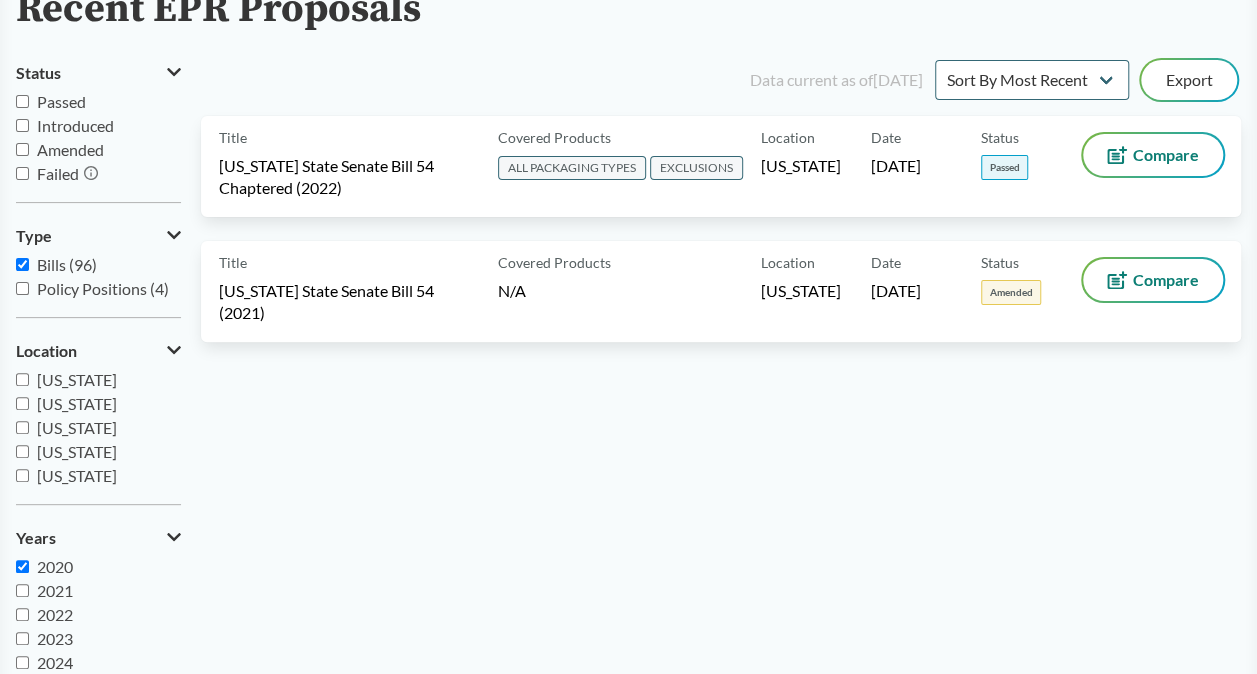 scroll, scrollTop: 0, scrollLeft: 0, axis: both 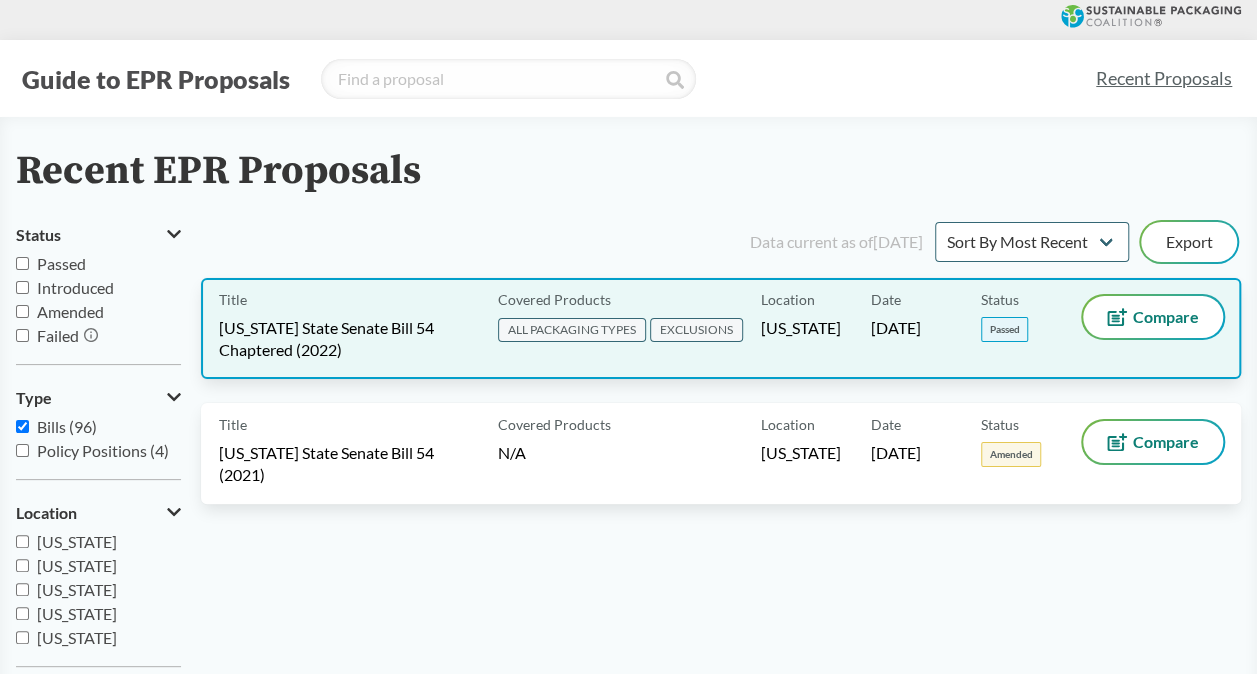 click on "EXCLUSIONS" at bounding box center (696, 330) 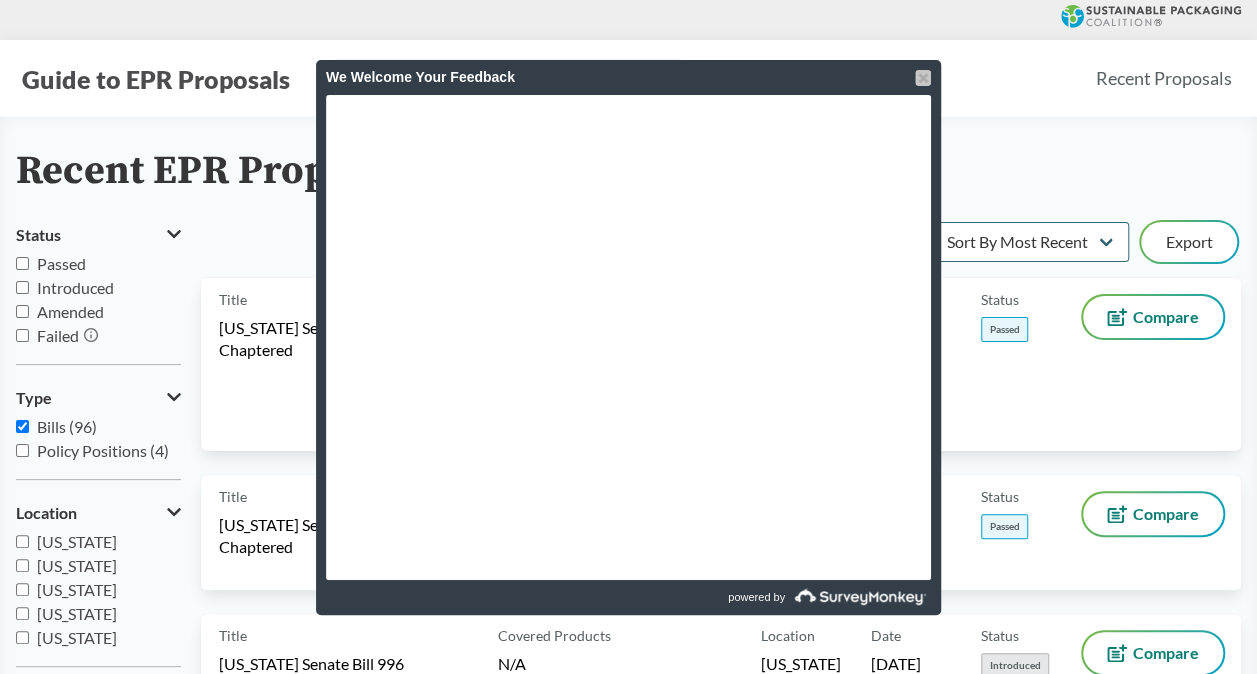 click at bounding box center [923, 78] 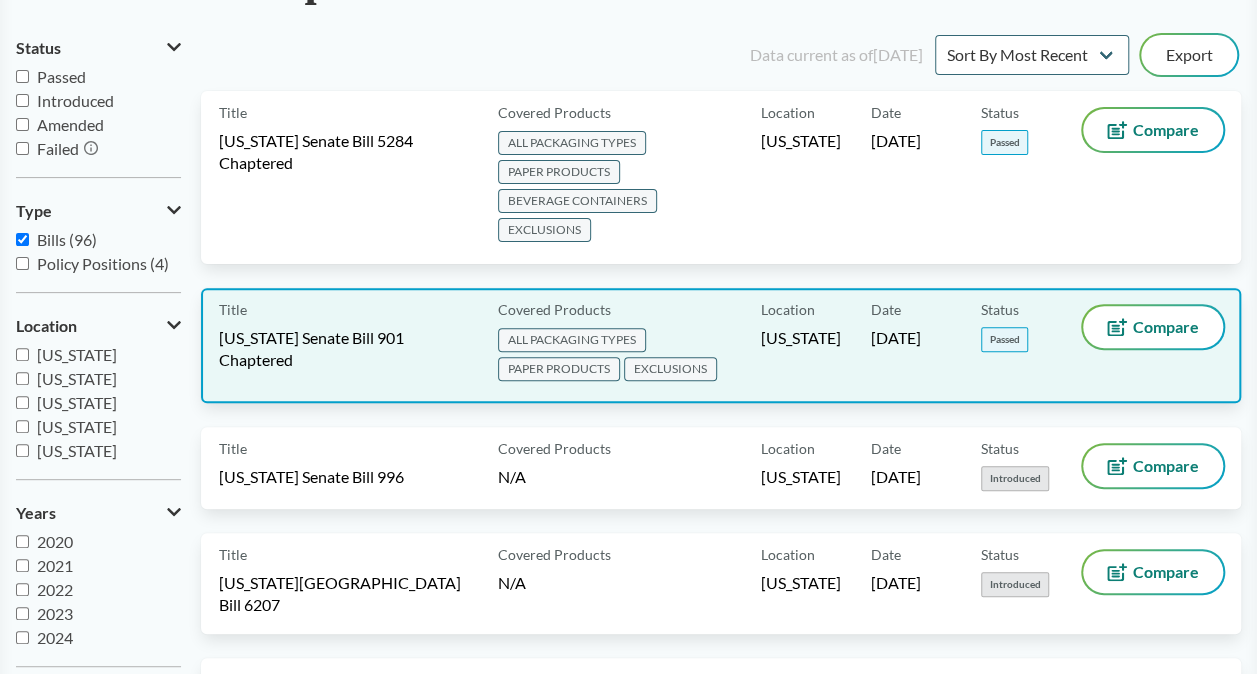 scroll, scrollTop: 200, scrollLeft: 0, axis: vertical 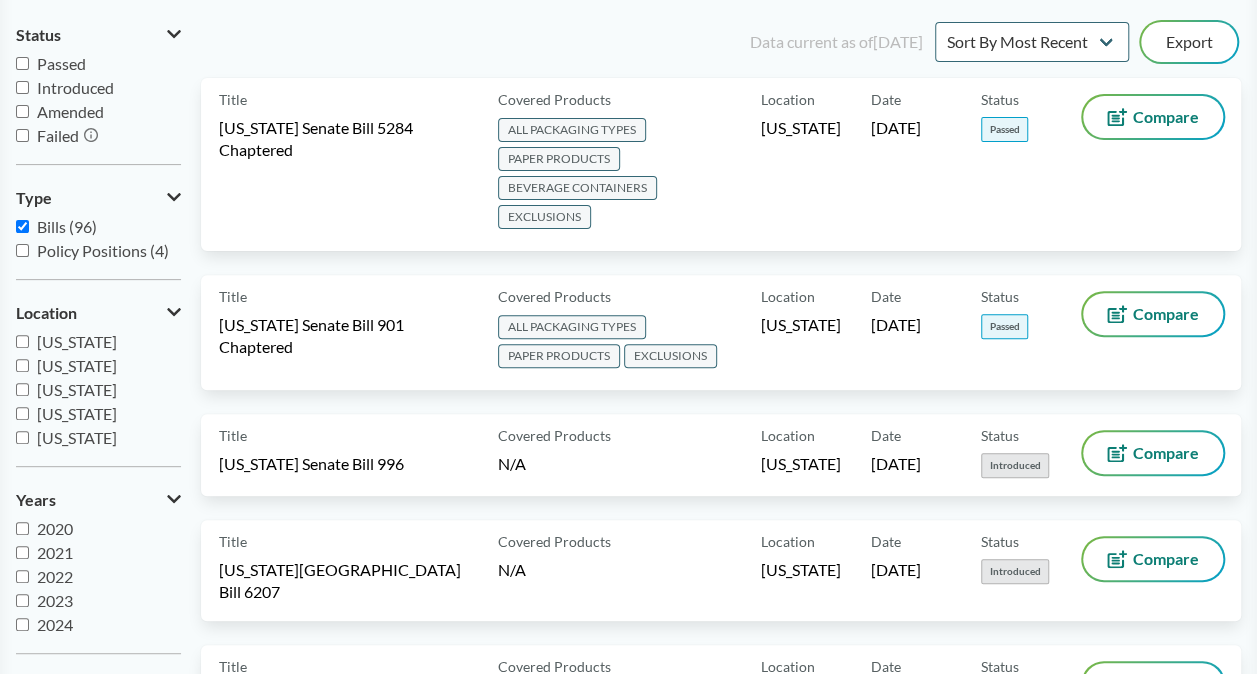 click on "Passed" at bounding box center (22, 63) 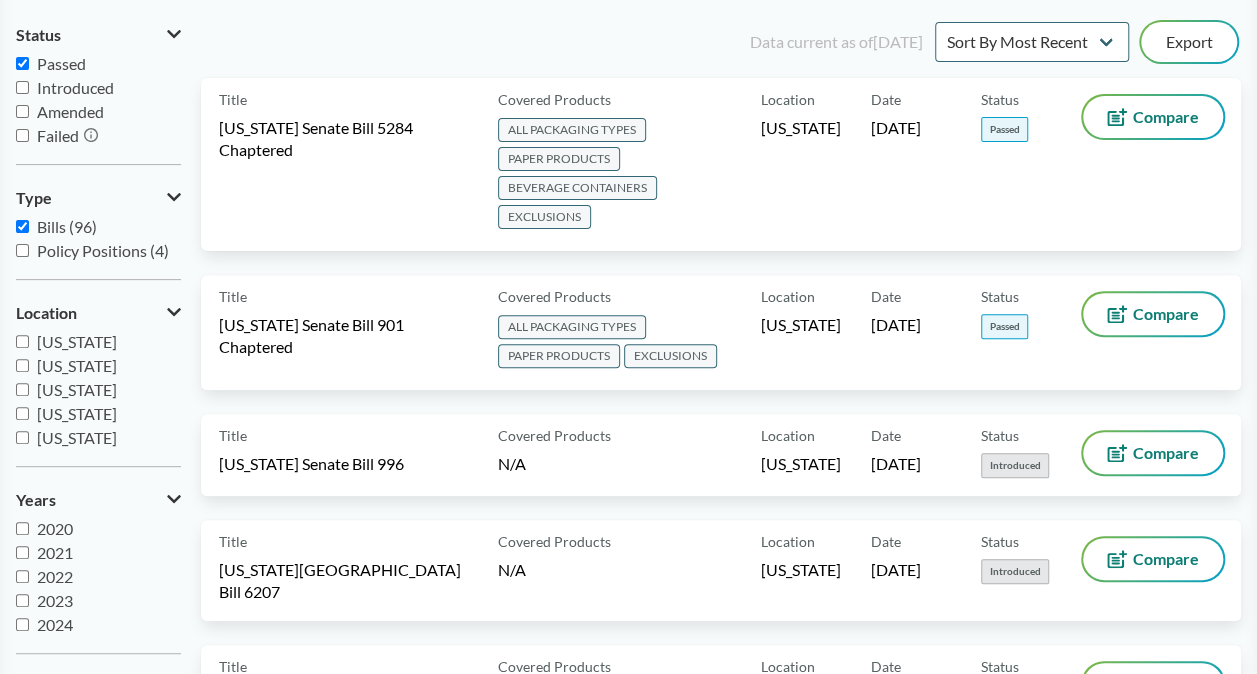 checkbox on "true" 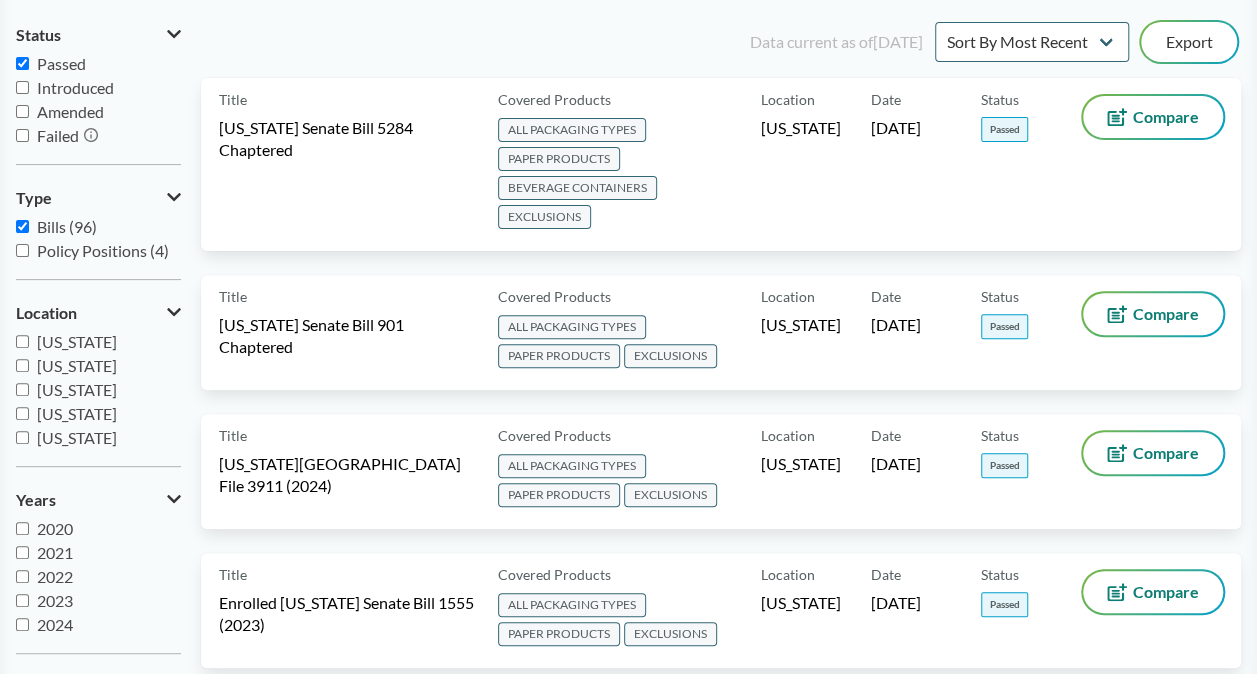 click on "Introduced" at bounding box center (22, 87) 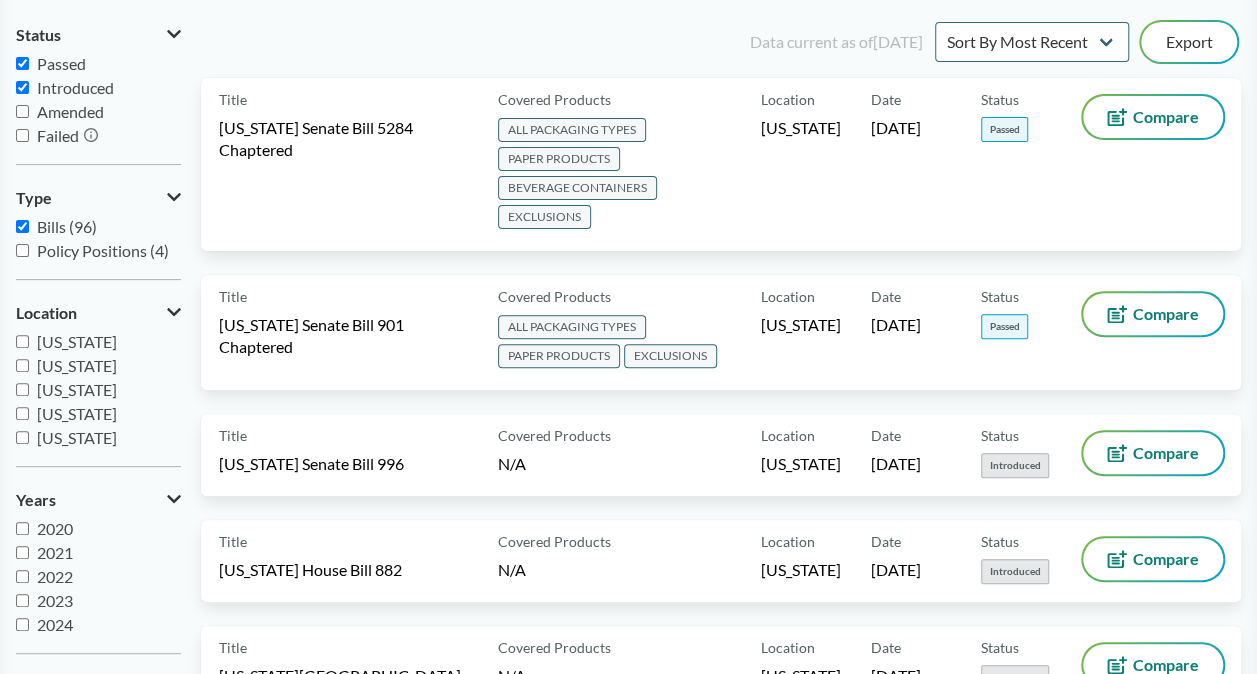 click on "Passed" at bounding box center (22, 63) 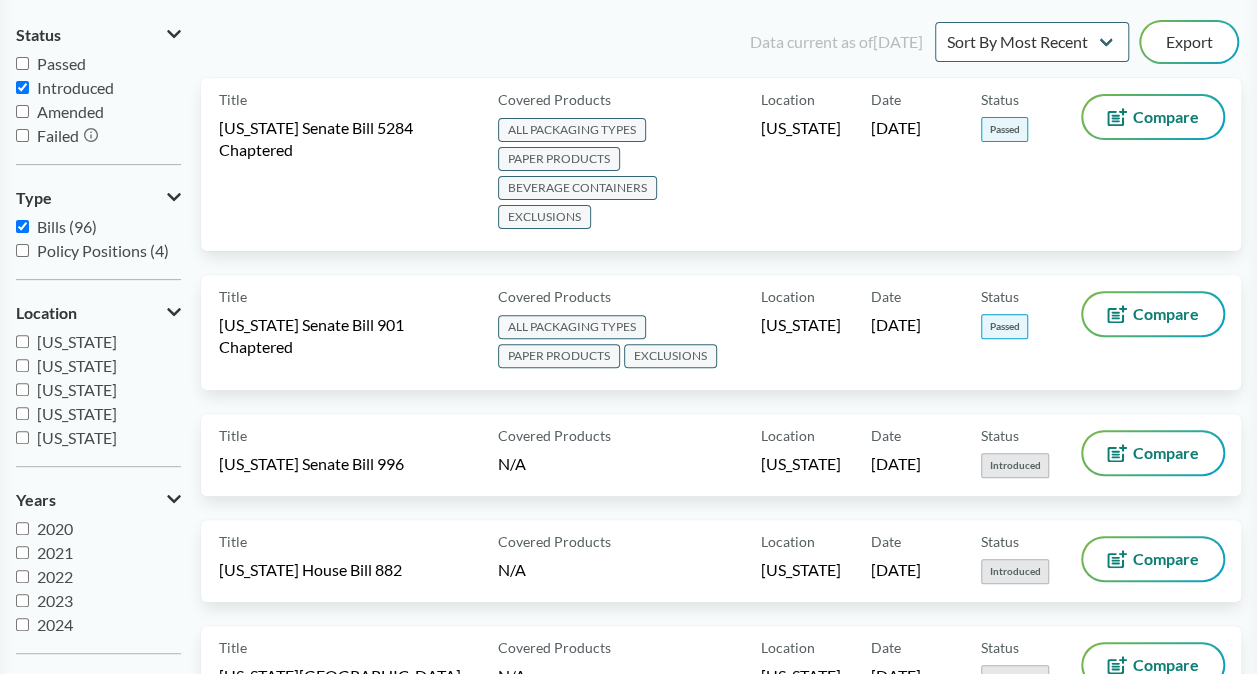checkbox on "false" 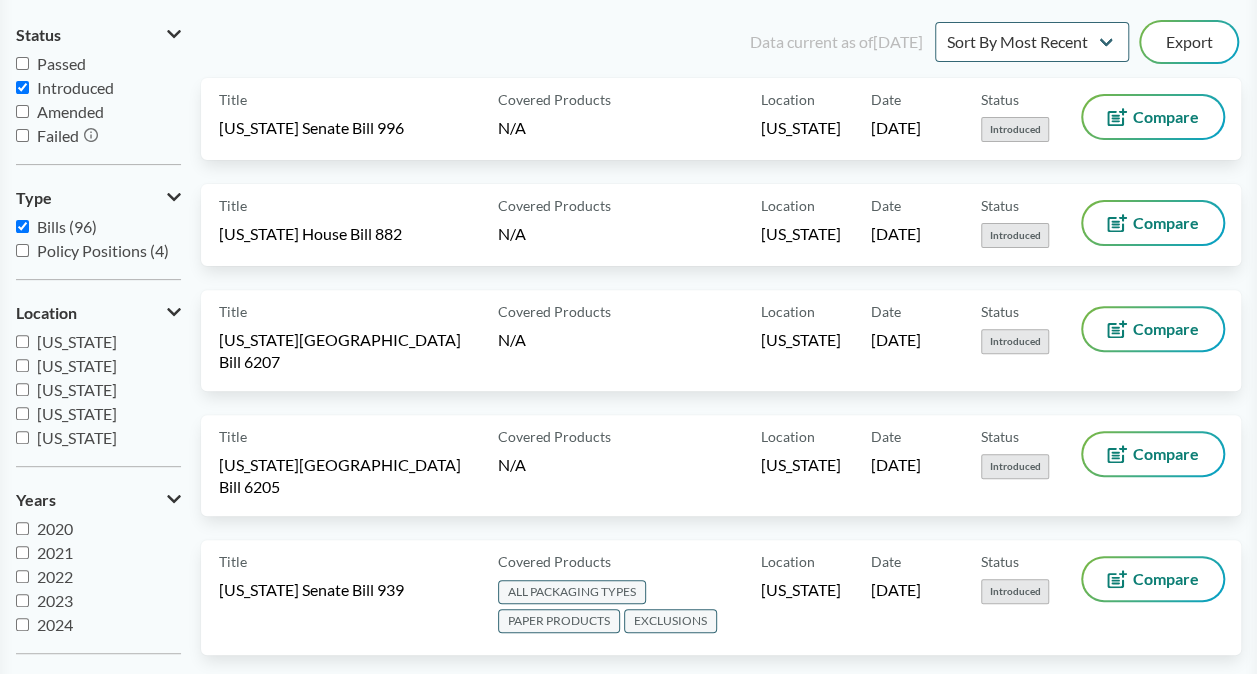 click on "Introduced" at bounding box center (22, 87) 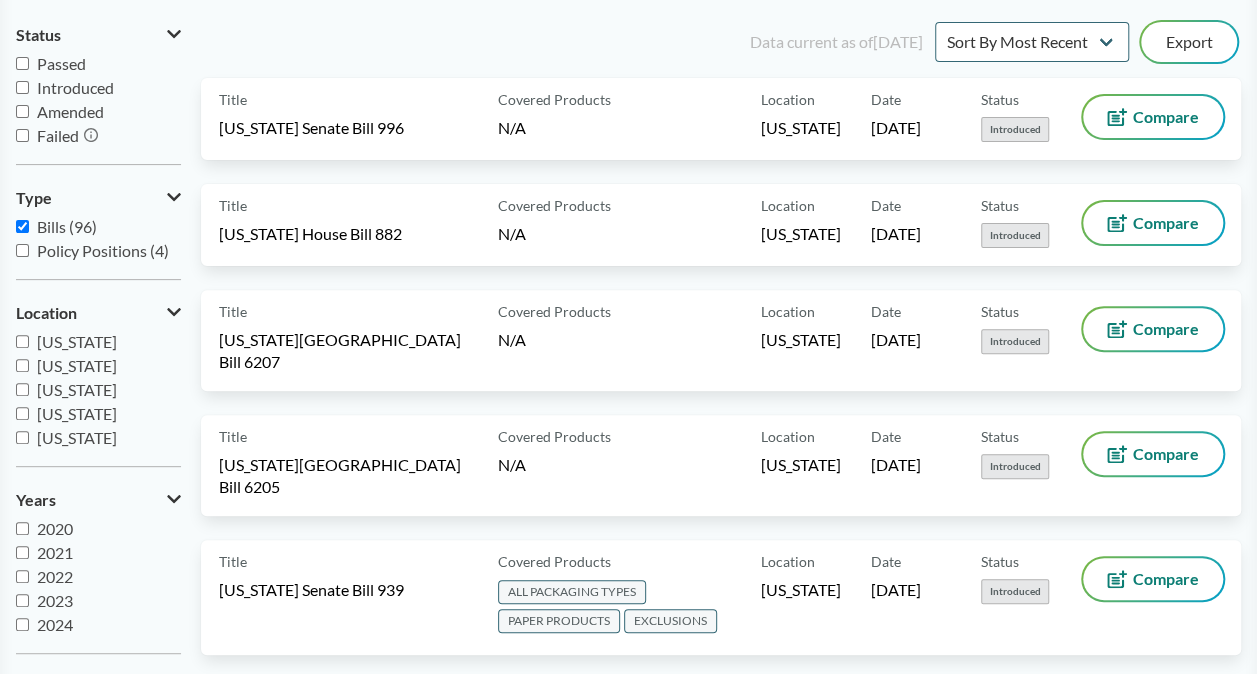 checkbox on "false" 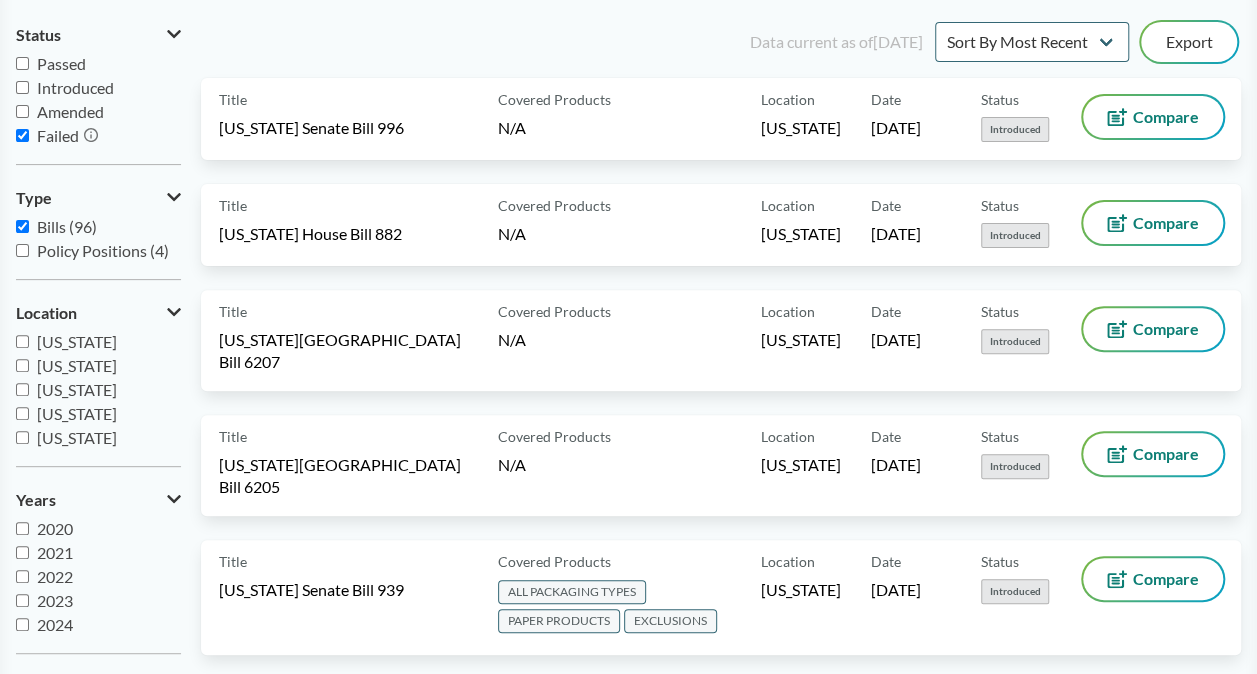 checkbox on "true" 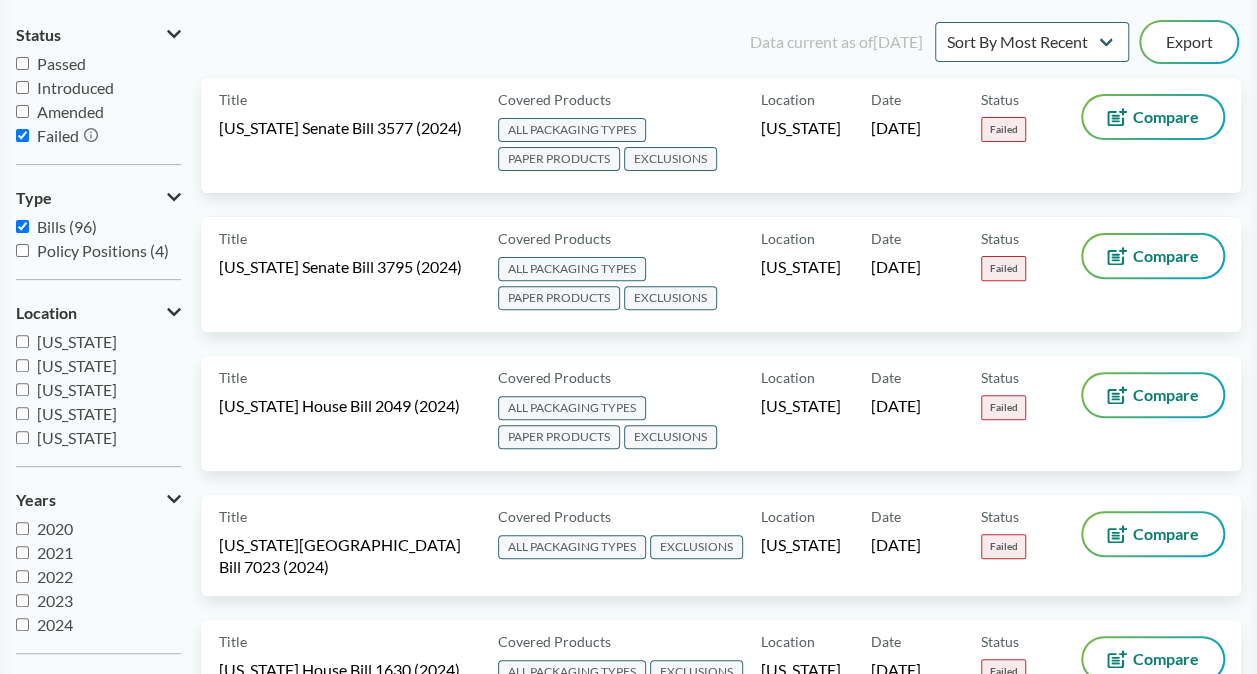 click on "Policy Positions (4)" at bounding box center (22, 250) 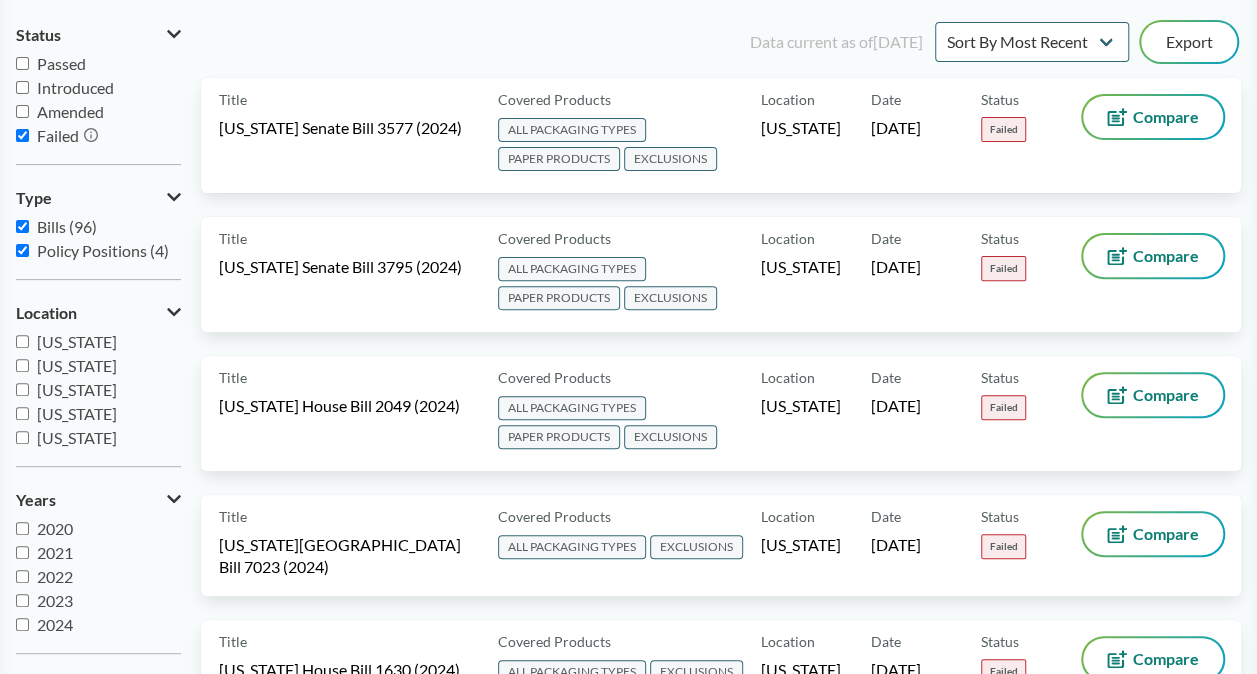 checkbox on "true" 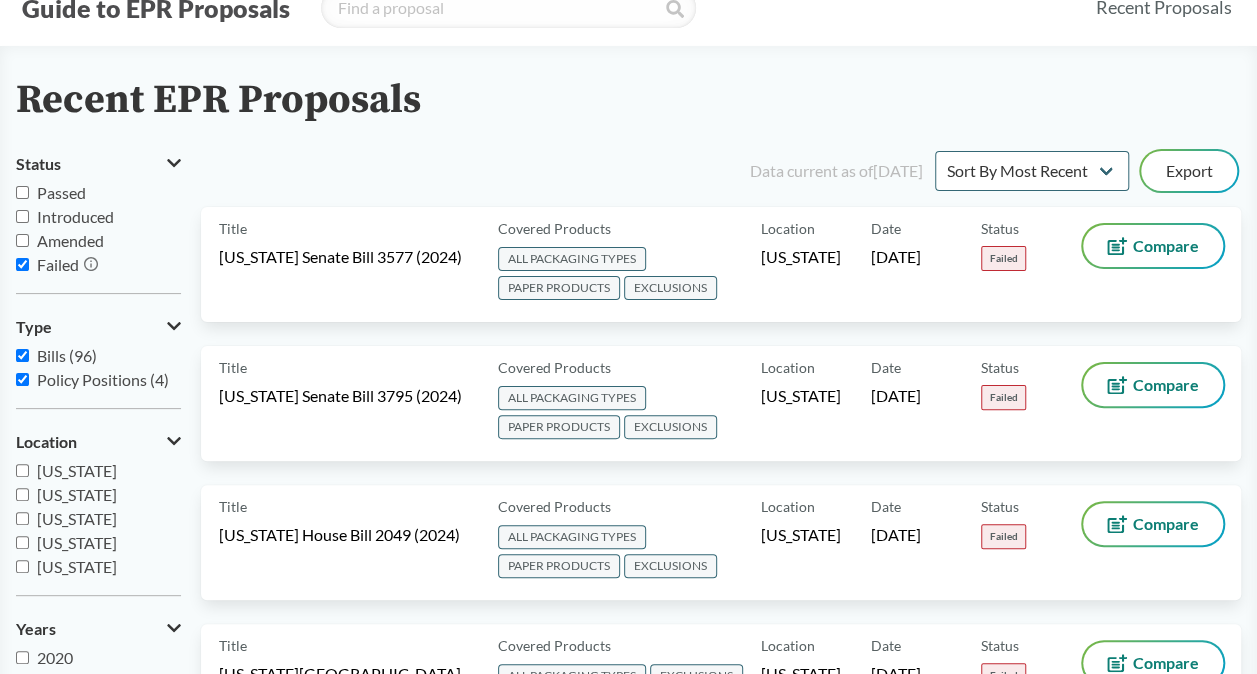 scroll, scrollTop: 0, scrollLeft: 0, axis: both 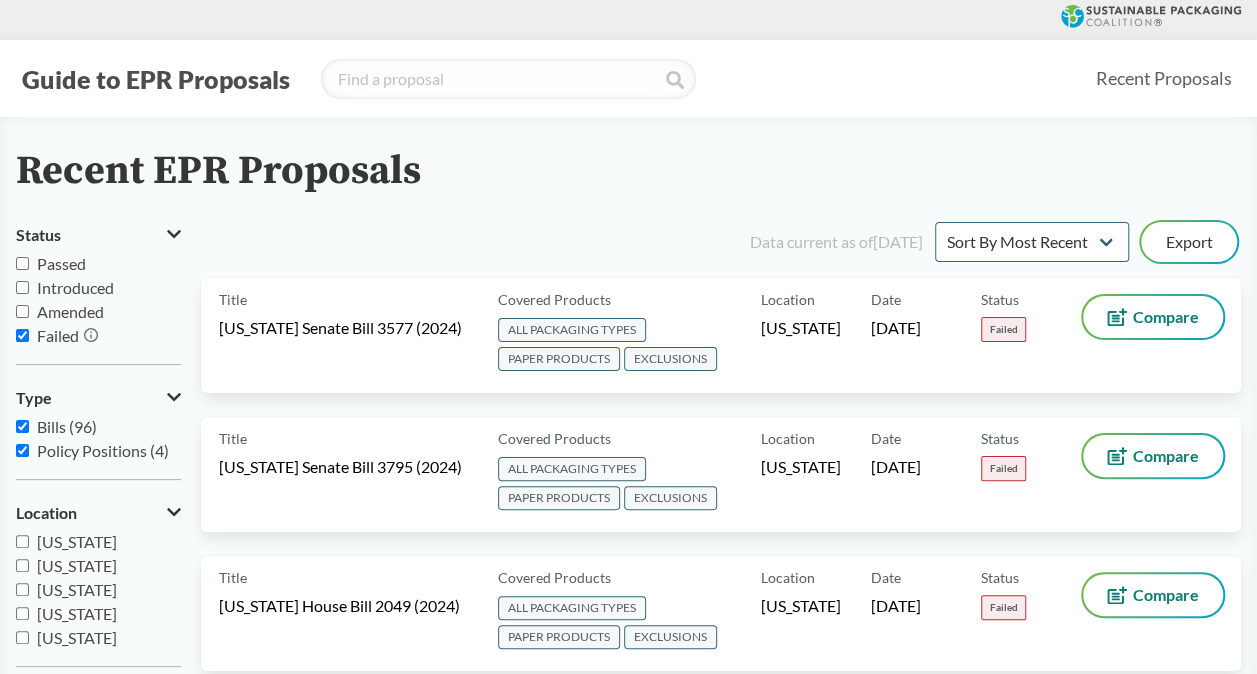 click on "Failed" at bounding box center [22, 335] 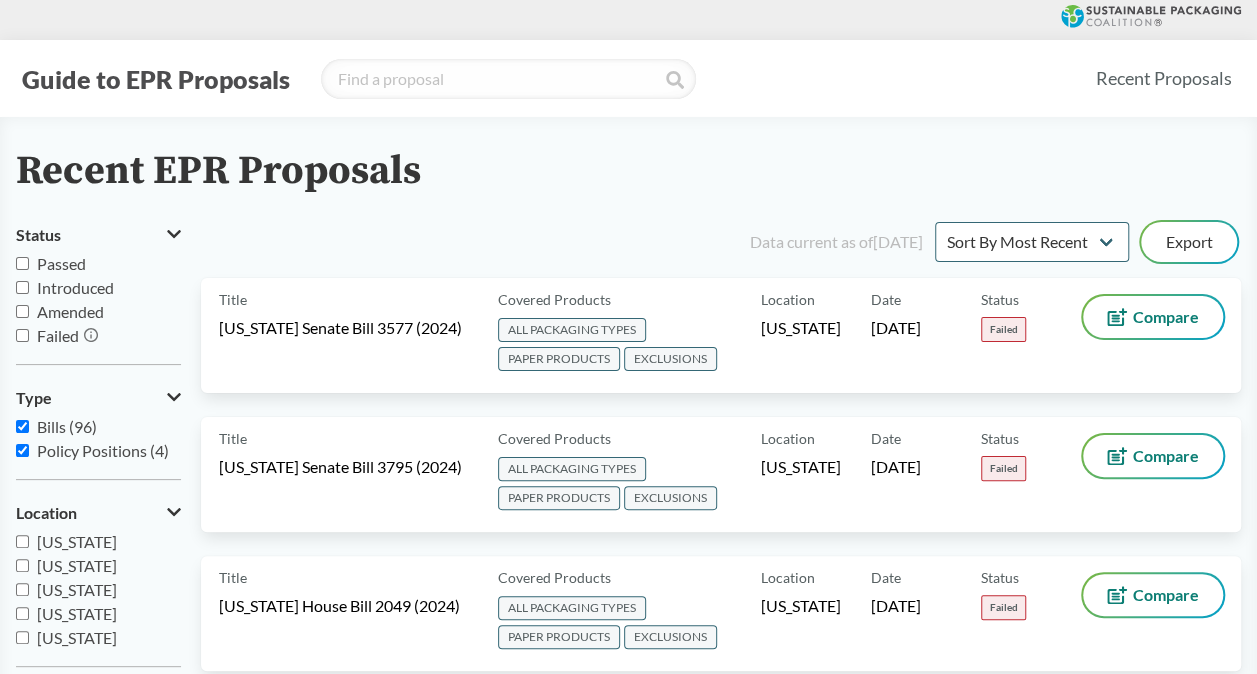 checkbox on "false" 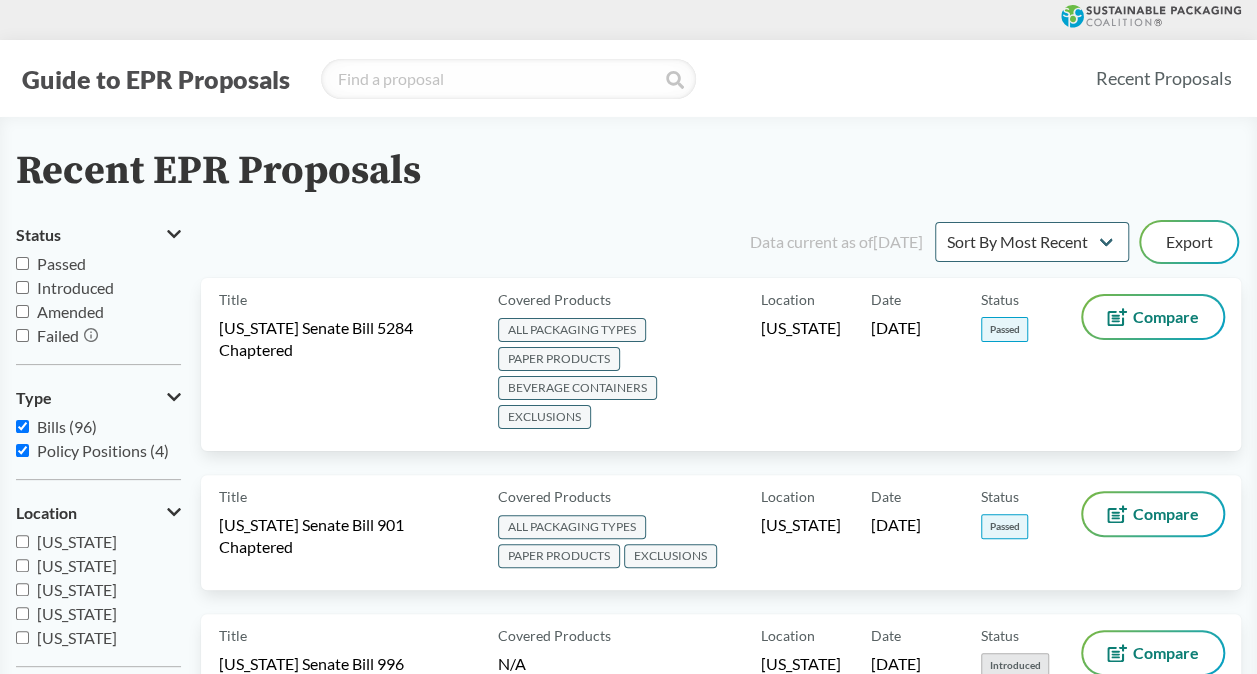 click on "Passed" at bounding box center (22, 263) 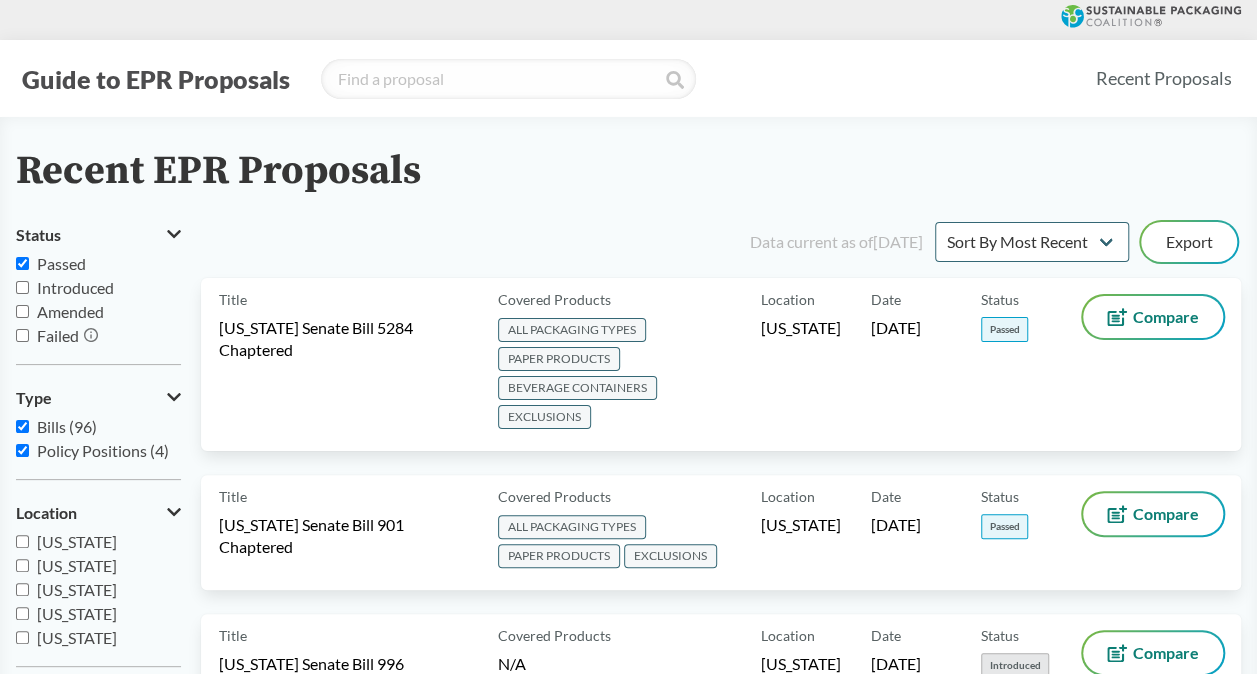 checkbox on "true" 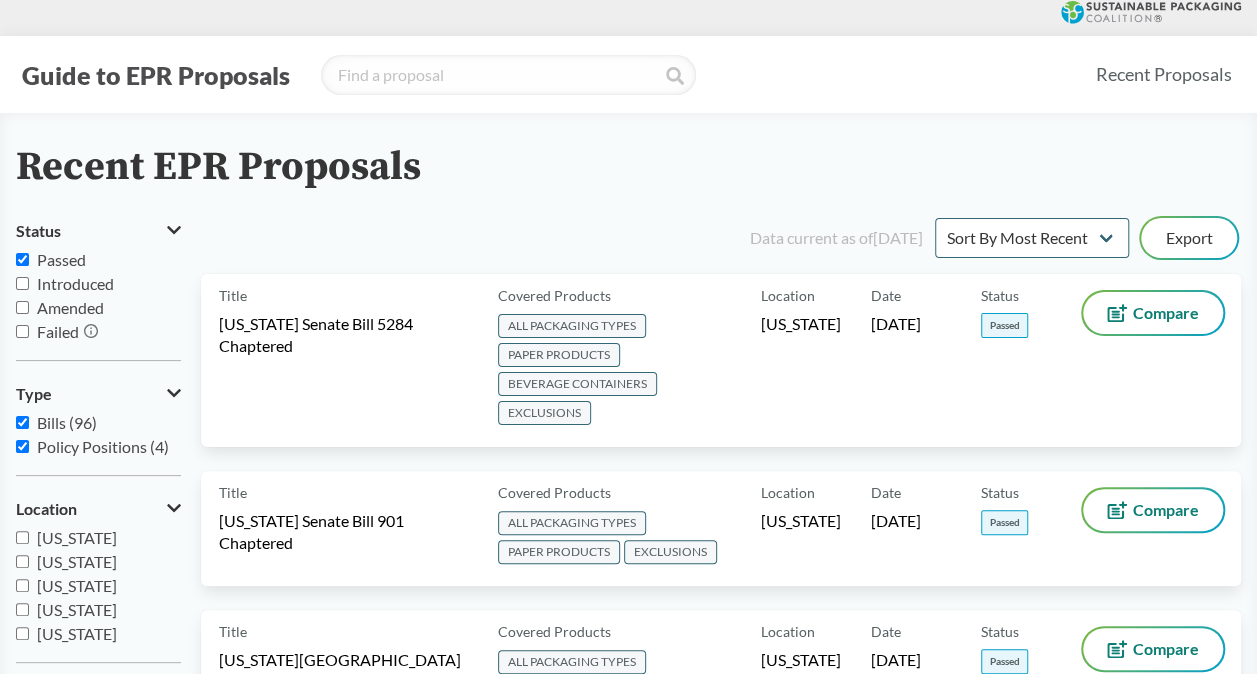 scroll, scrollTop: 0, scrollLeft: 0, axis: both 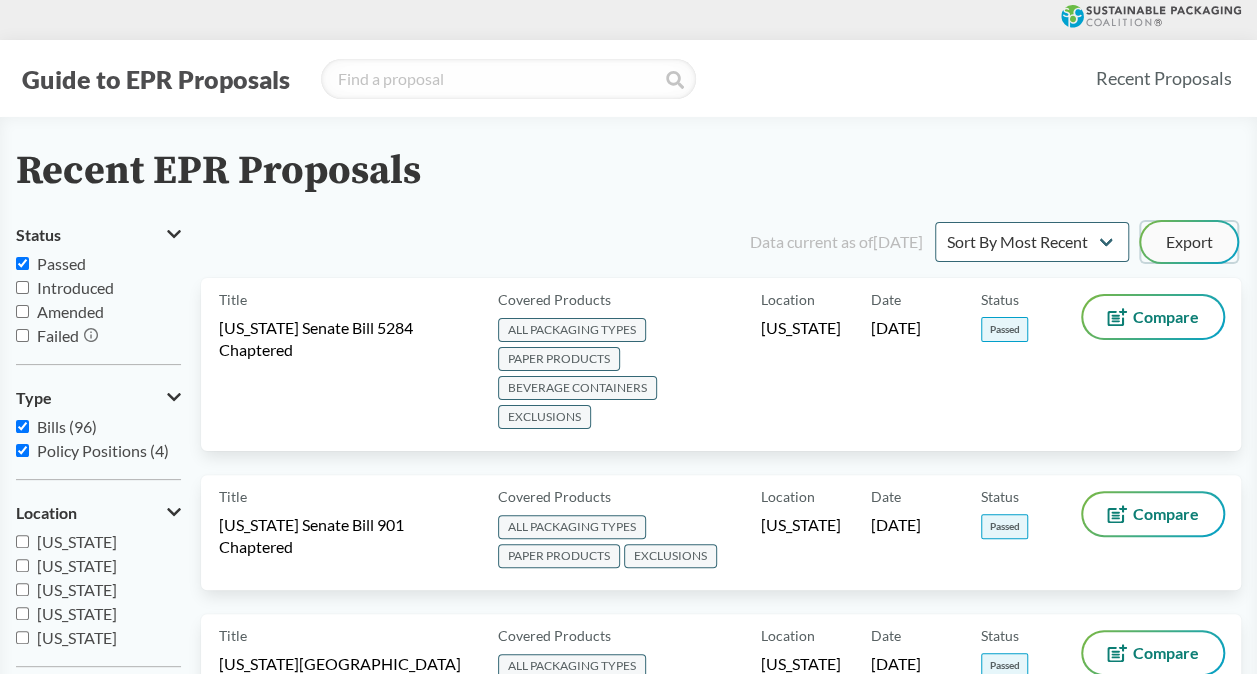 click on "Export" at bounding box center (1189, 242) 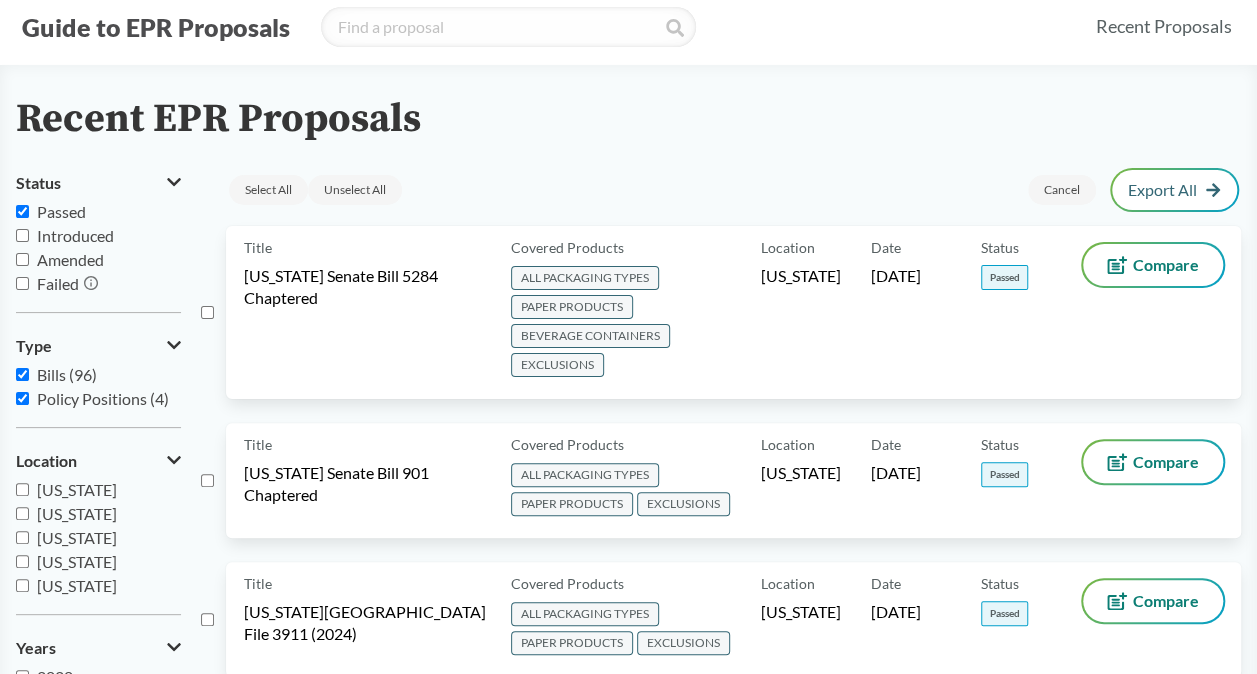 scroll, scrollTop: 0, scrollLeft: 0, axis: both 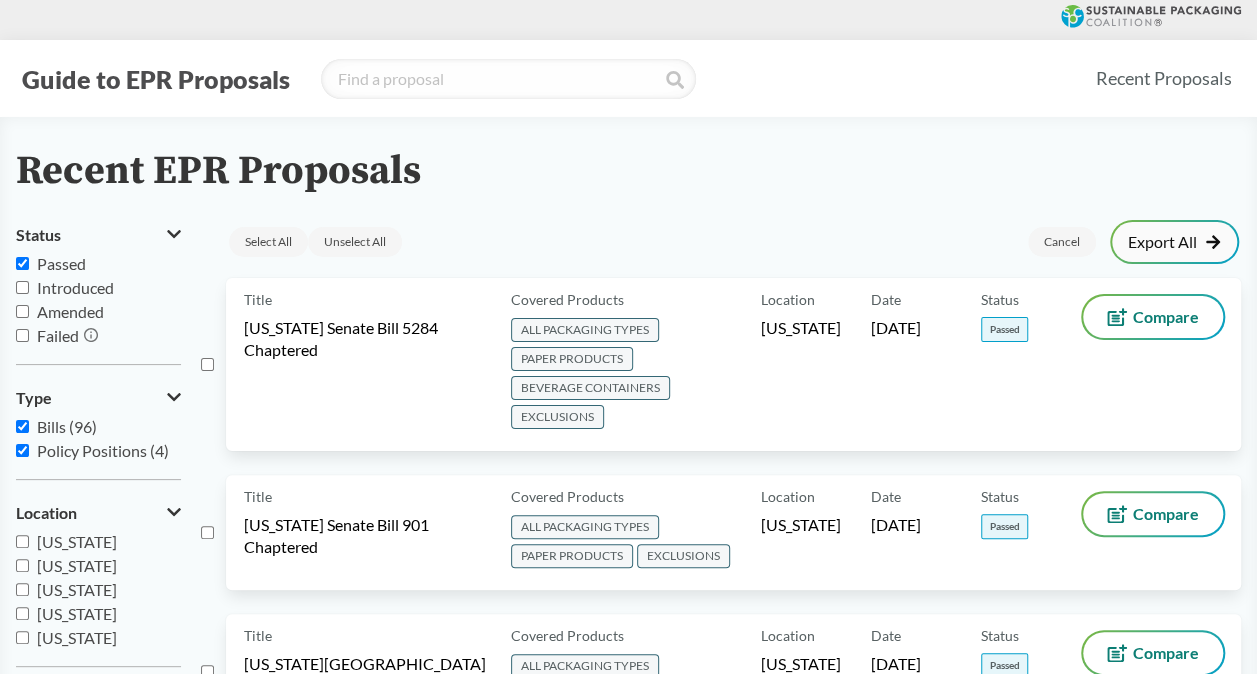 click 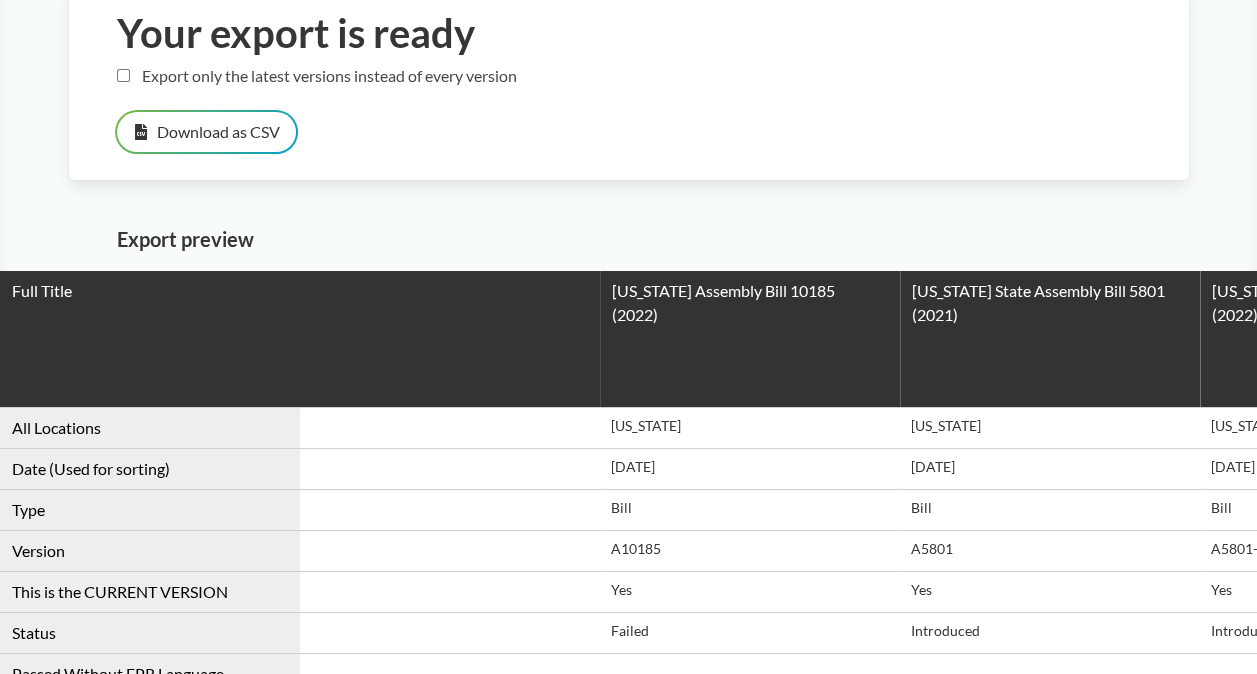 scroll, scrollTop: 0, scrollLeft: 0, axis: both 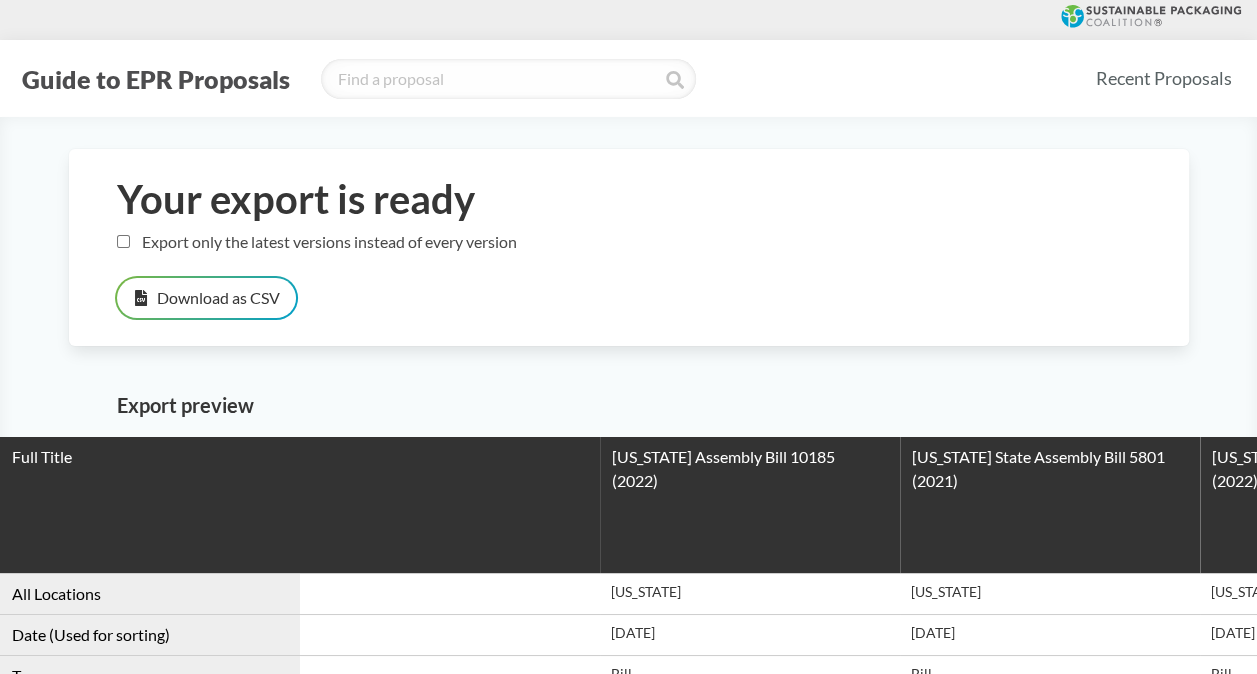 click on "Export only the latest versions instead of every version" at bounding box center [123, 241] 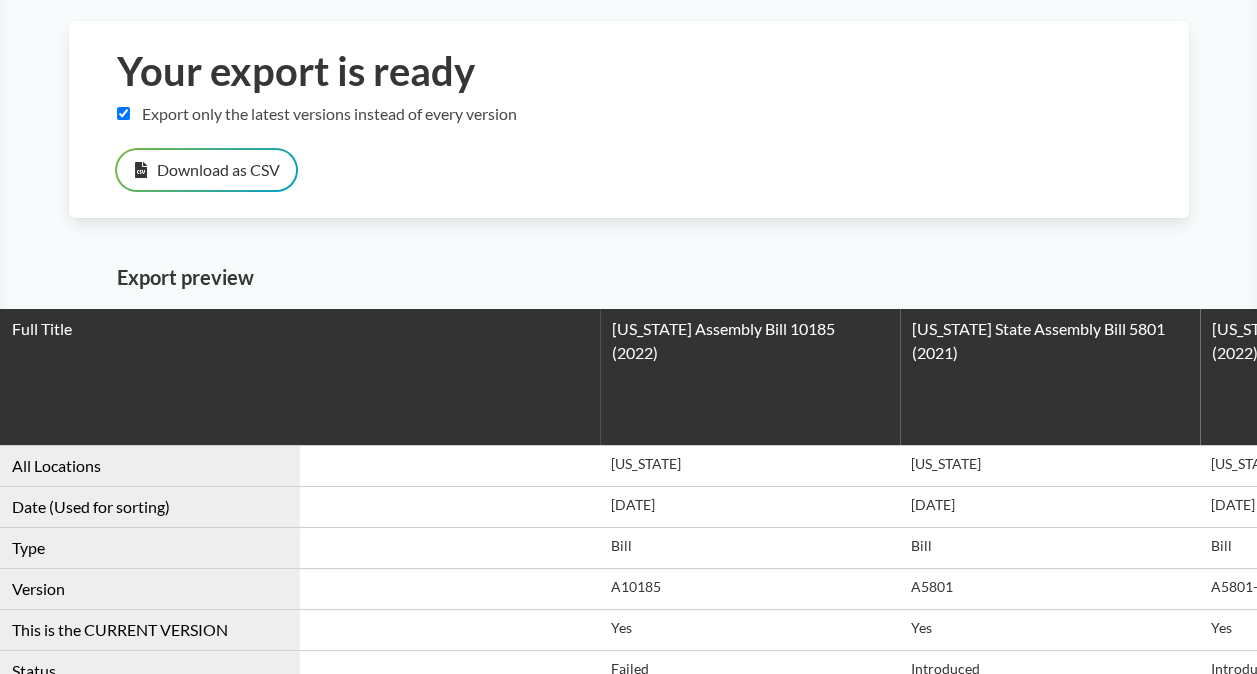 scroll, scrollTop: 0, scrollLeft: 0, axis: both 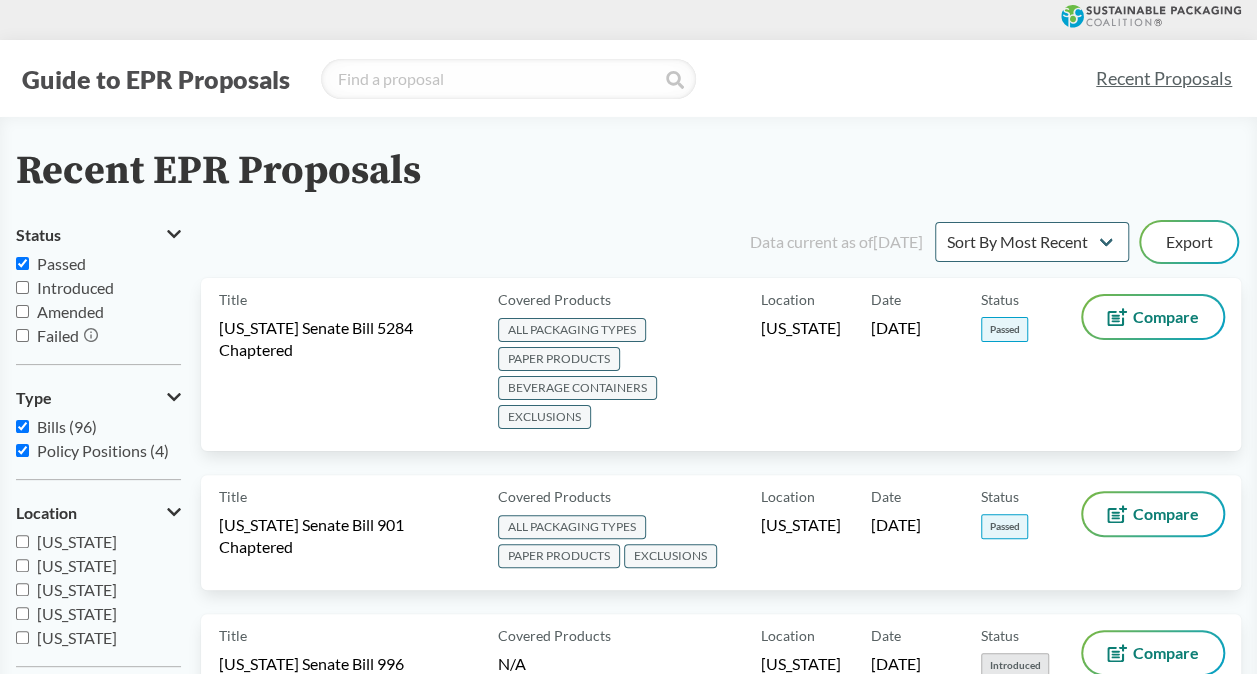 click on "Recent EPR Proposals" at bounding box center [628, 171] 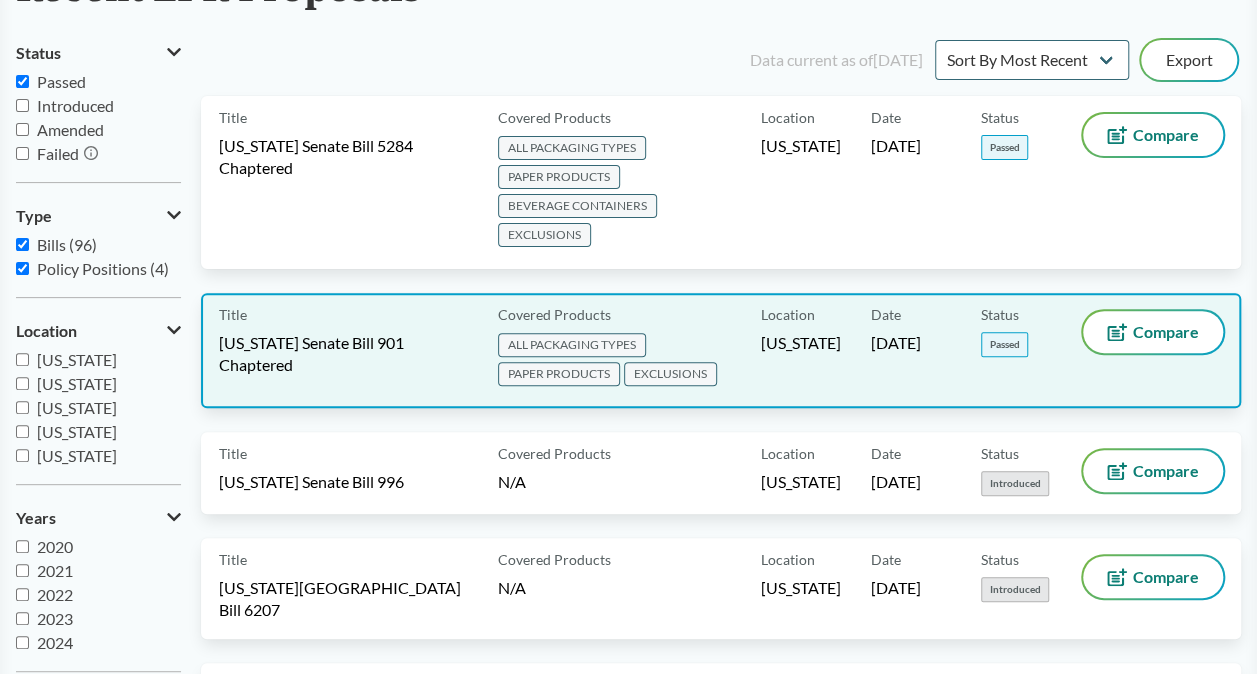 scroll, scrollTop: 0, scrollLeft: 0, axis: both 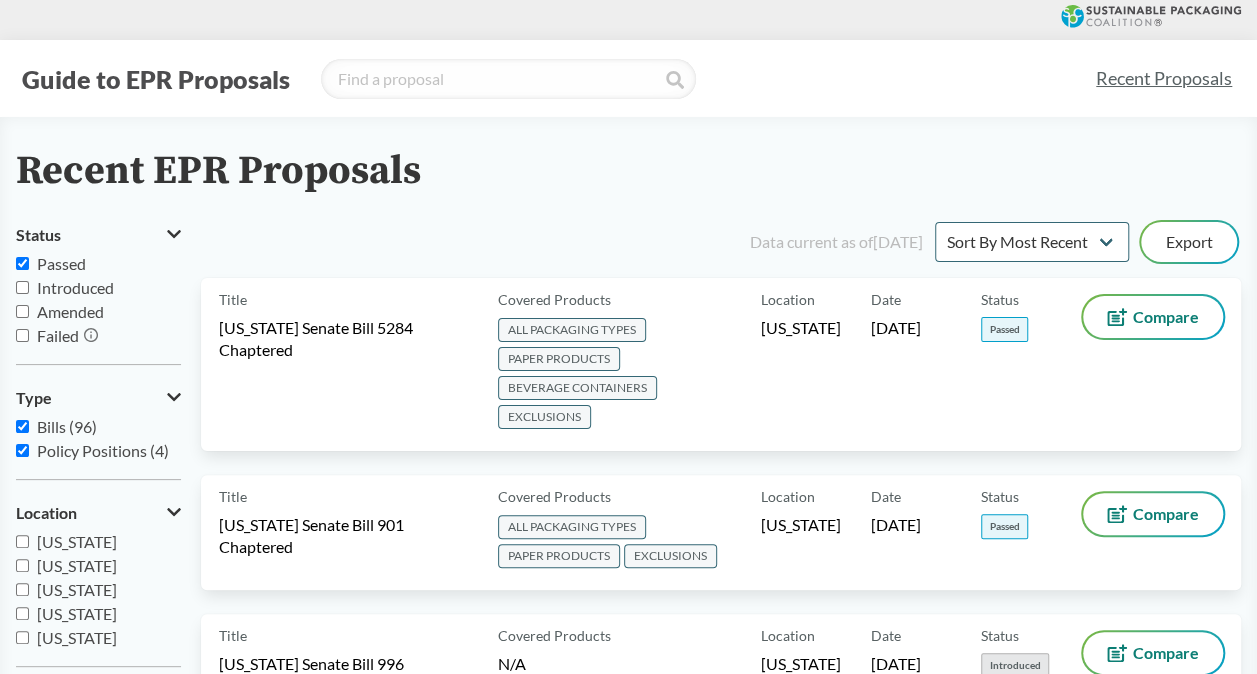 click on "Policy Positions (4)" at bounding box center [22, 450] 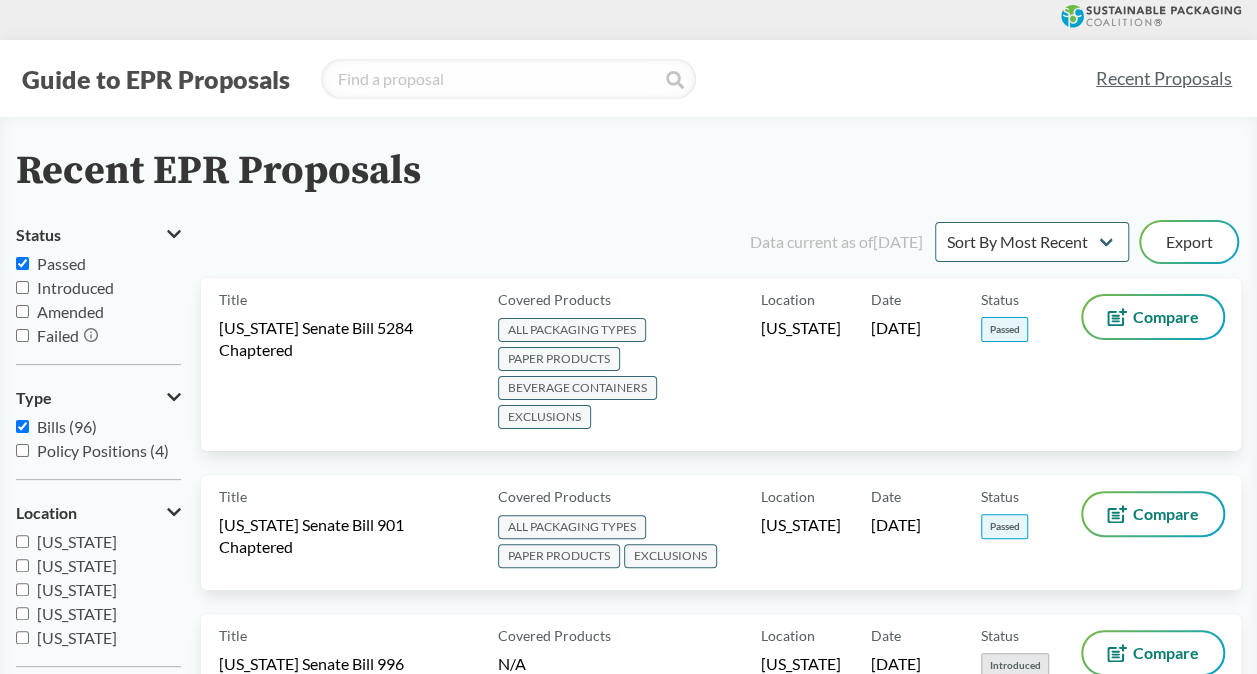 checkbox on "false" 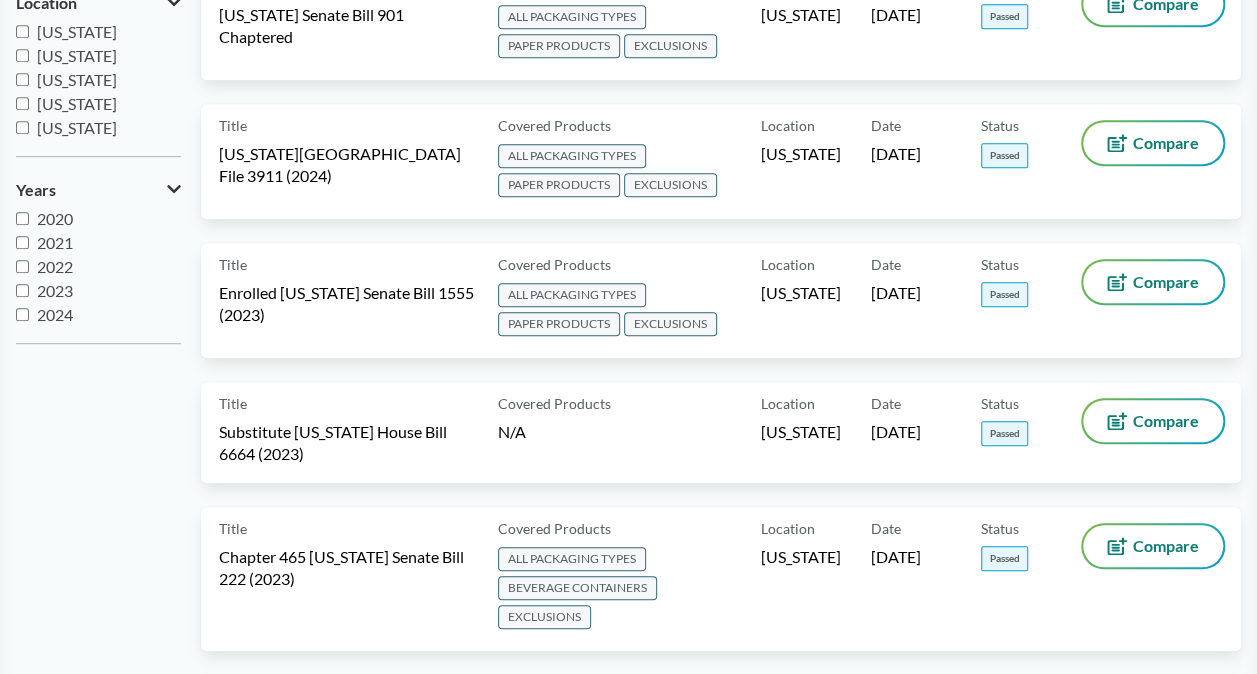 scroll, scrollTop: 188, scrollLeft: 0, axis: vertical 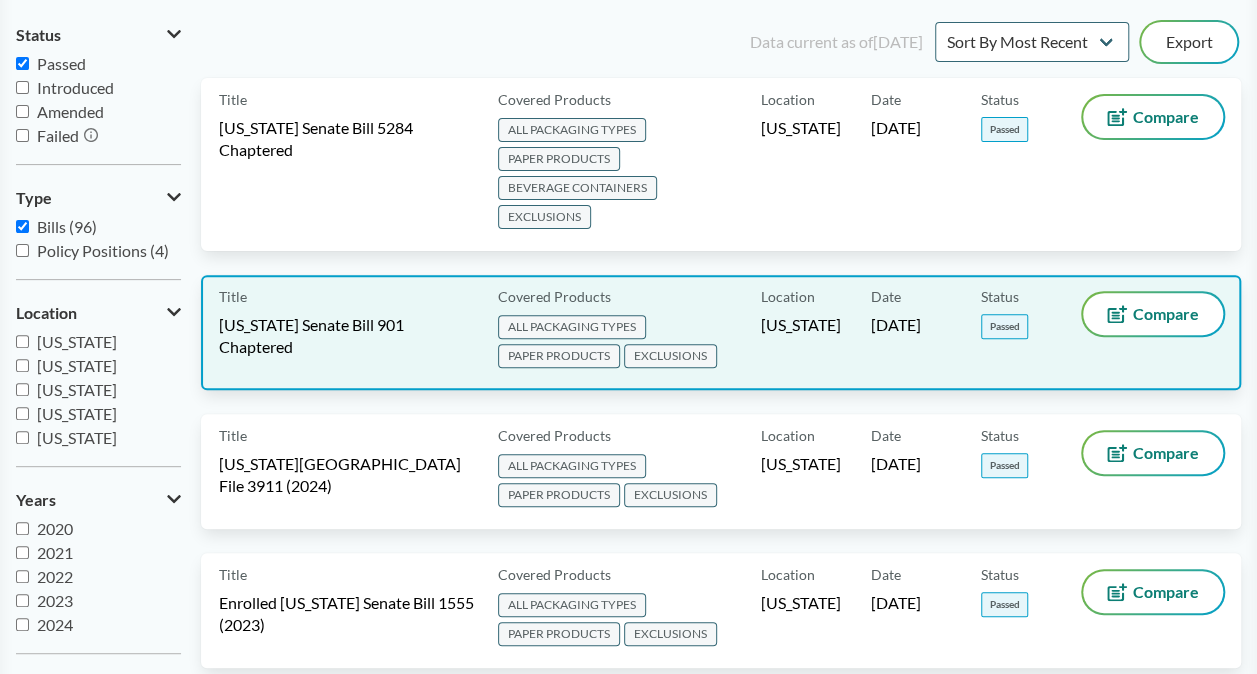 click on "EXCLUSIONS" at bounding box center (670, 356) 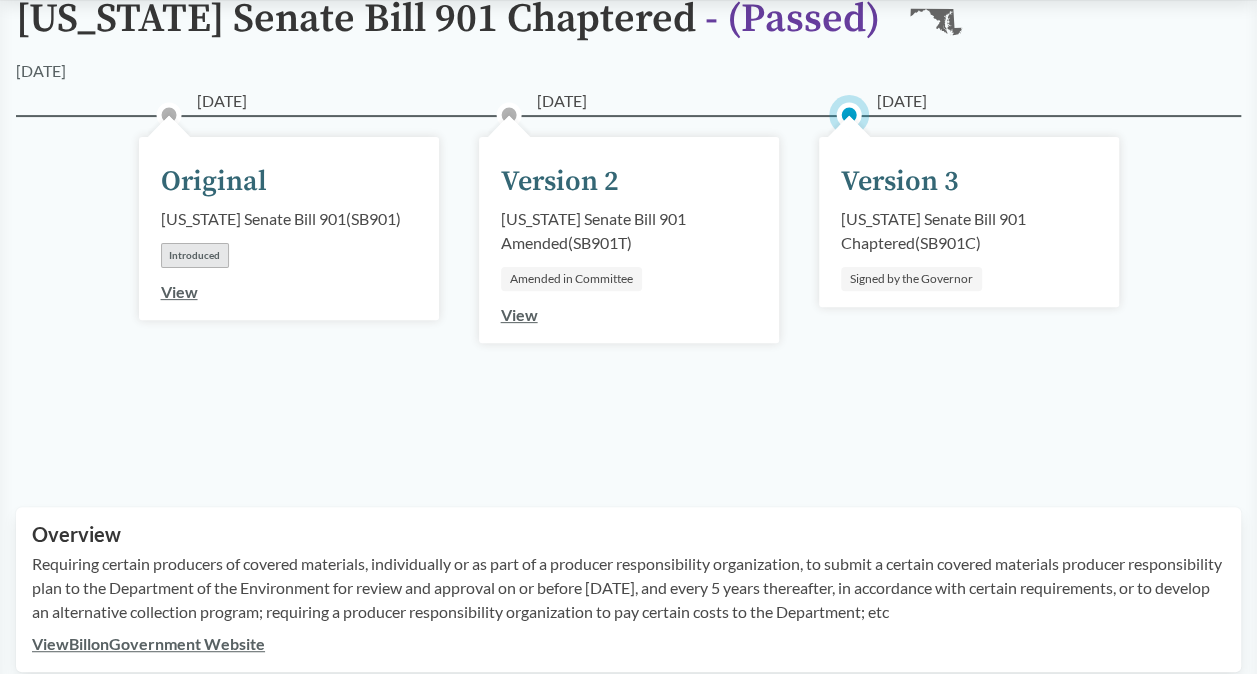 scroll, scrollTop: 0, scrollLeft: 0, axis: both 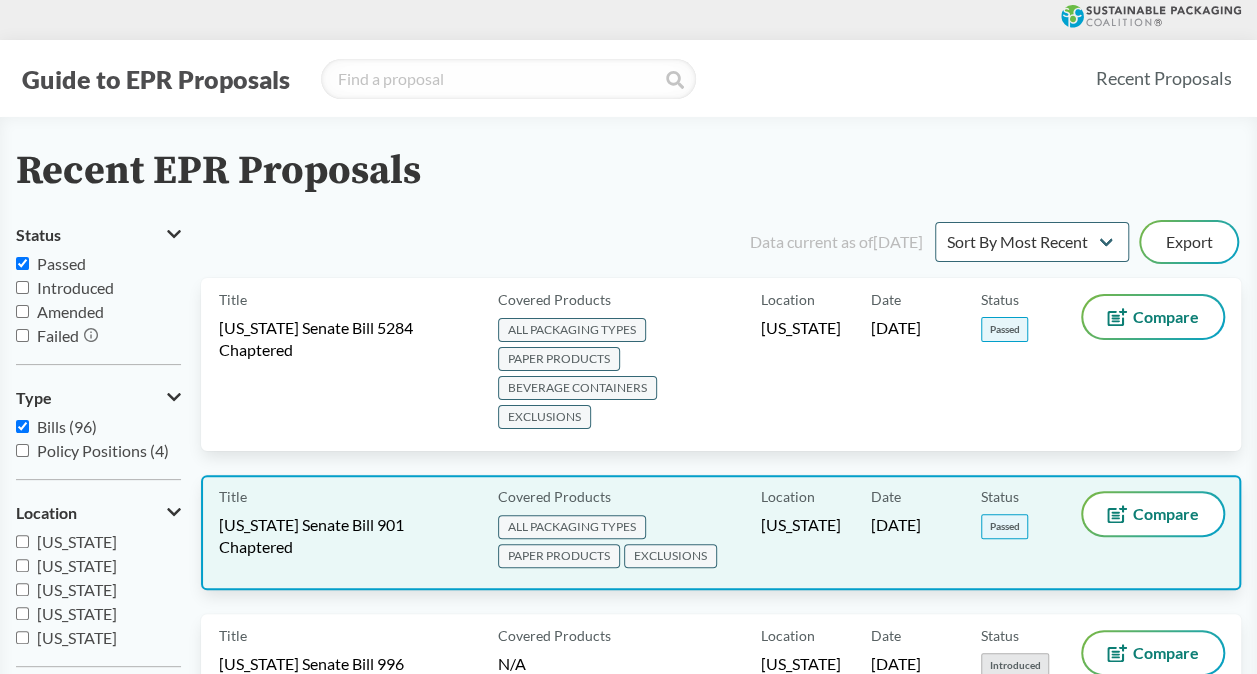 click on "PAPER PRODUCTS" at bounding box center [559, 556] 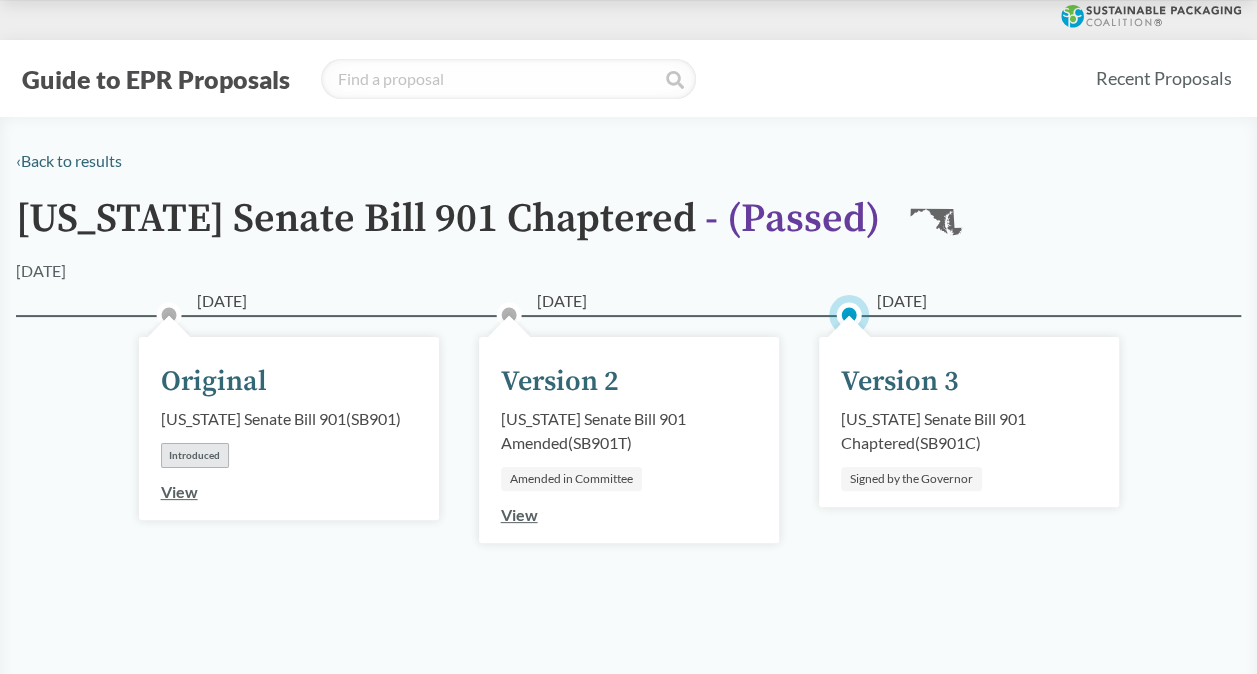 click on "[US_STATE] Senate Bill 901 Chaptered  ( SB901C )" at bounding box center [969, 431] 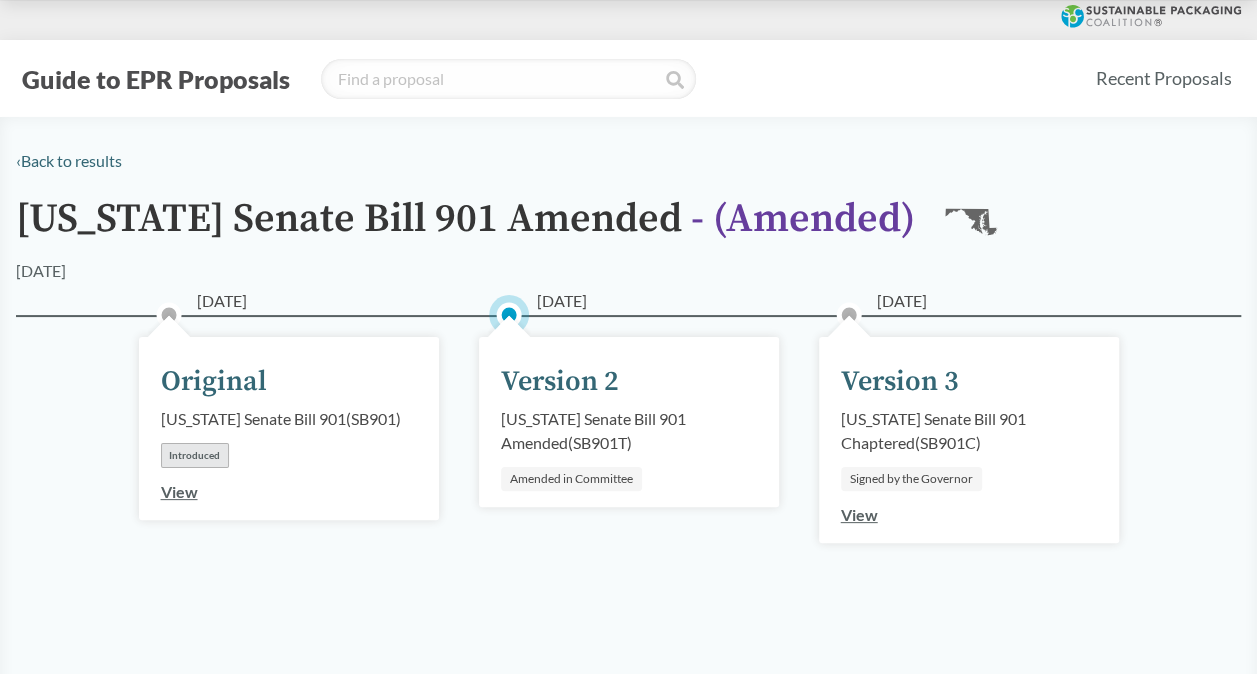 click on "View" at bounding box center [859, 514] 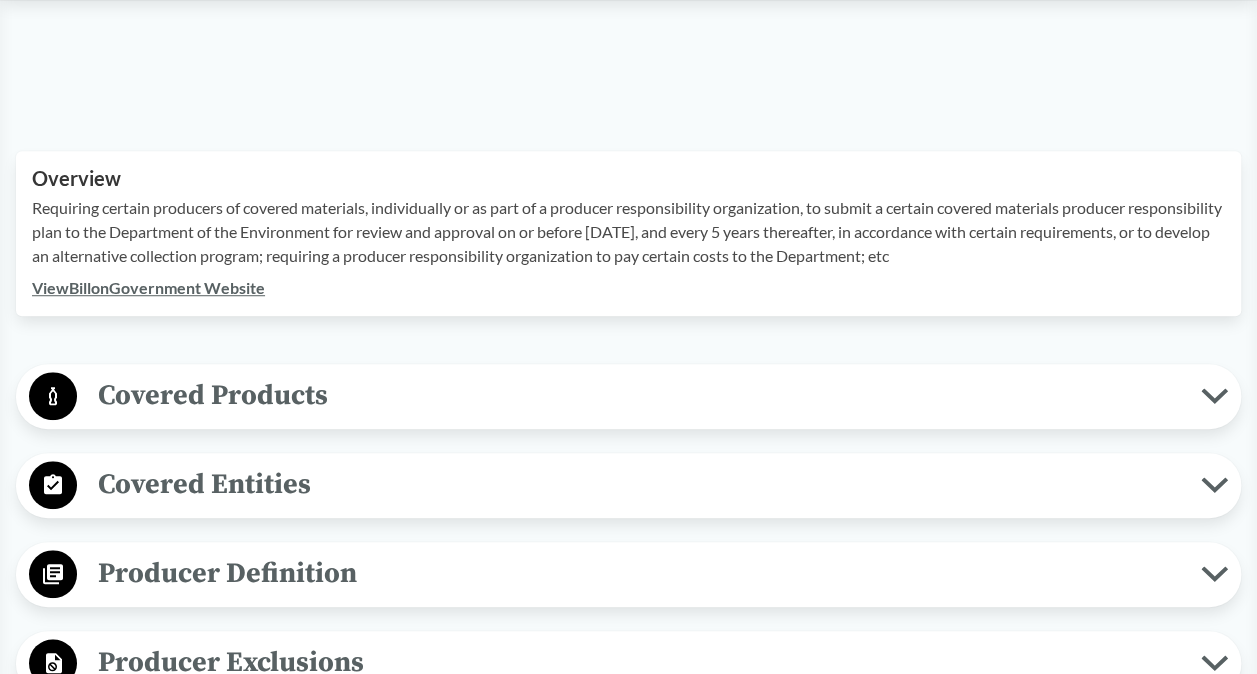 scroll, scrollTop: 600, scrollLeft: 0, axis: vertical 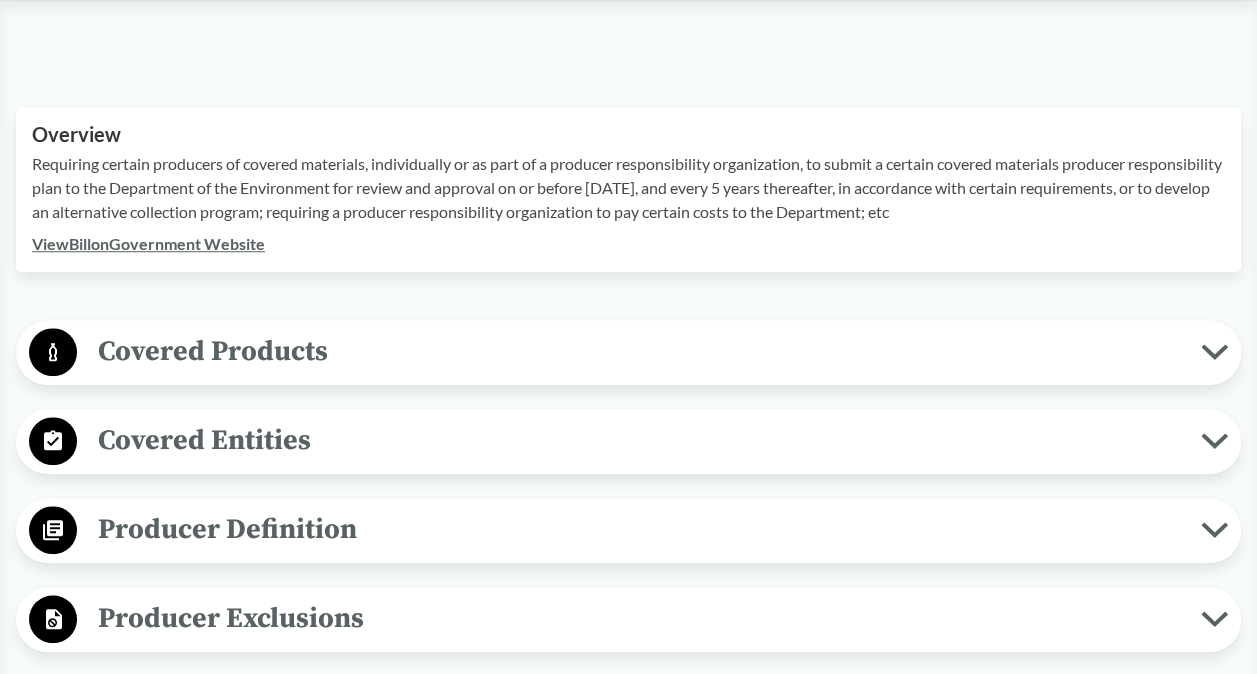 click 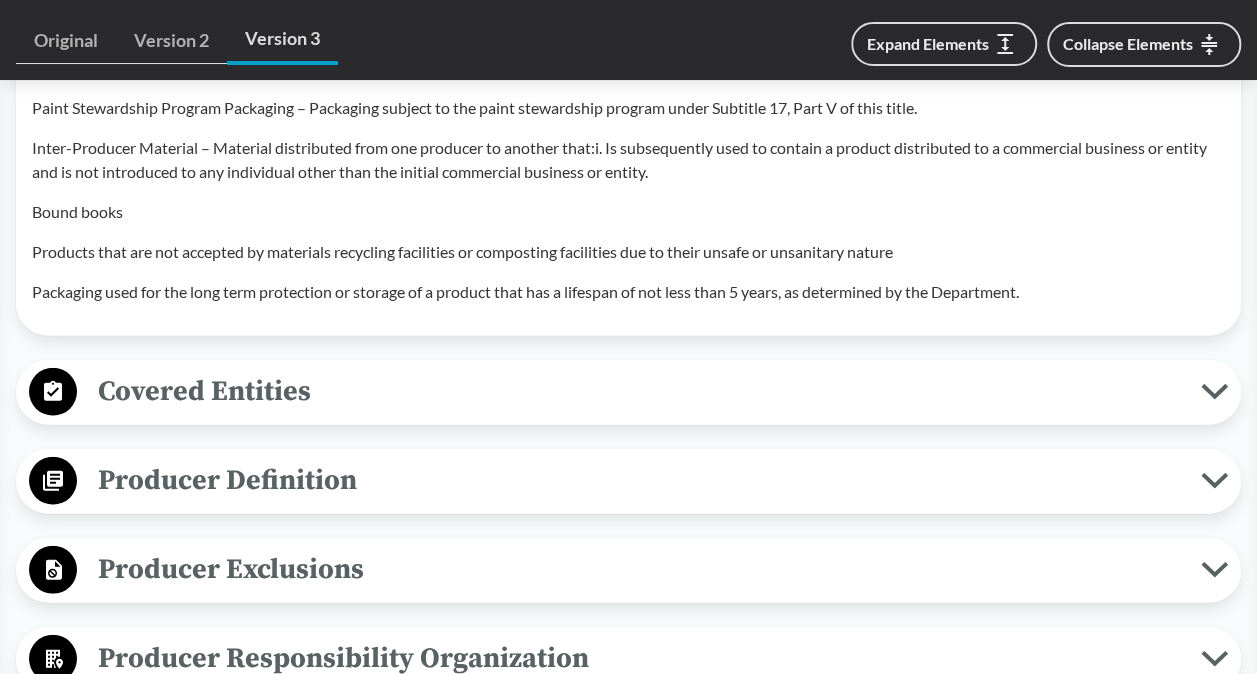 scroll, scrollTop: 2100, scrollLeft: 0, axis: vertical 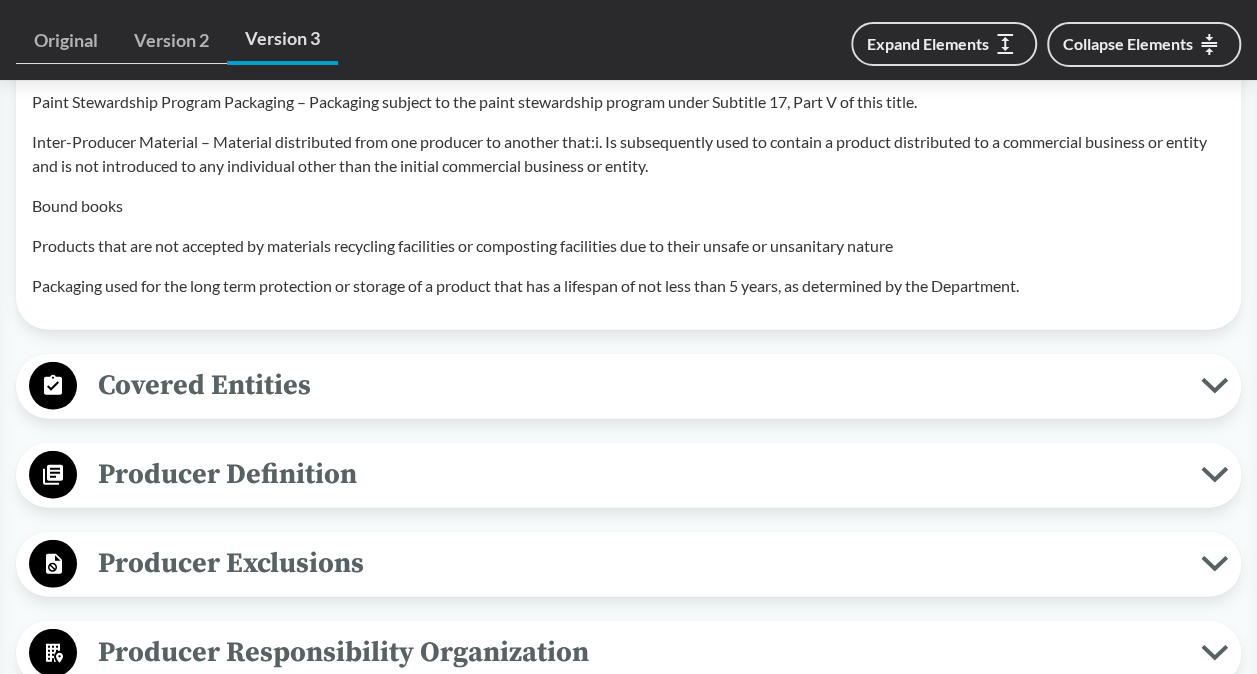 click 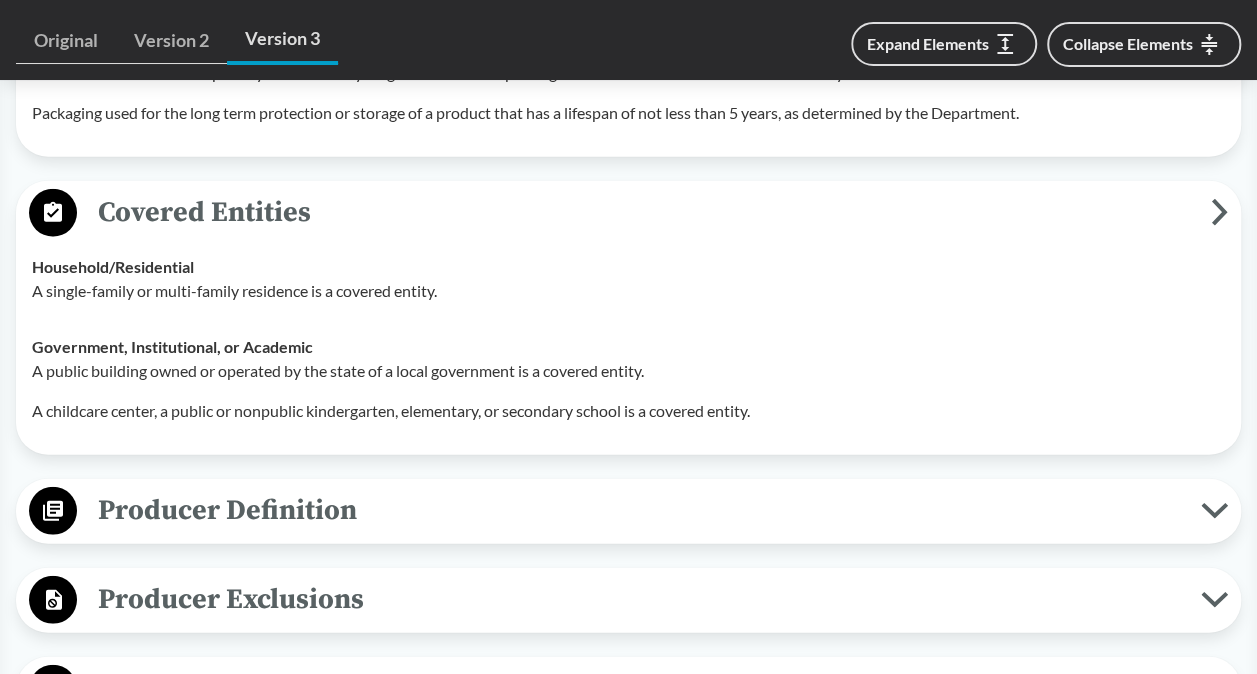 scroll, scrollTop: 2300, scrollLeft: 0, axis: vertical 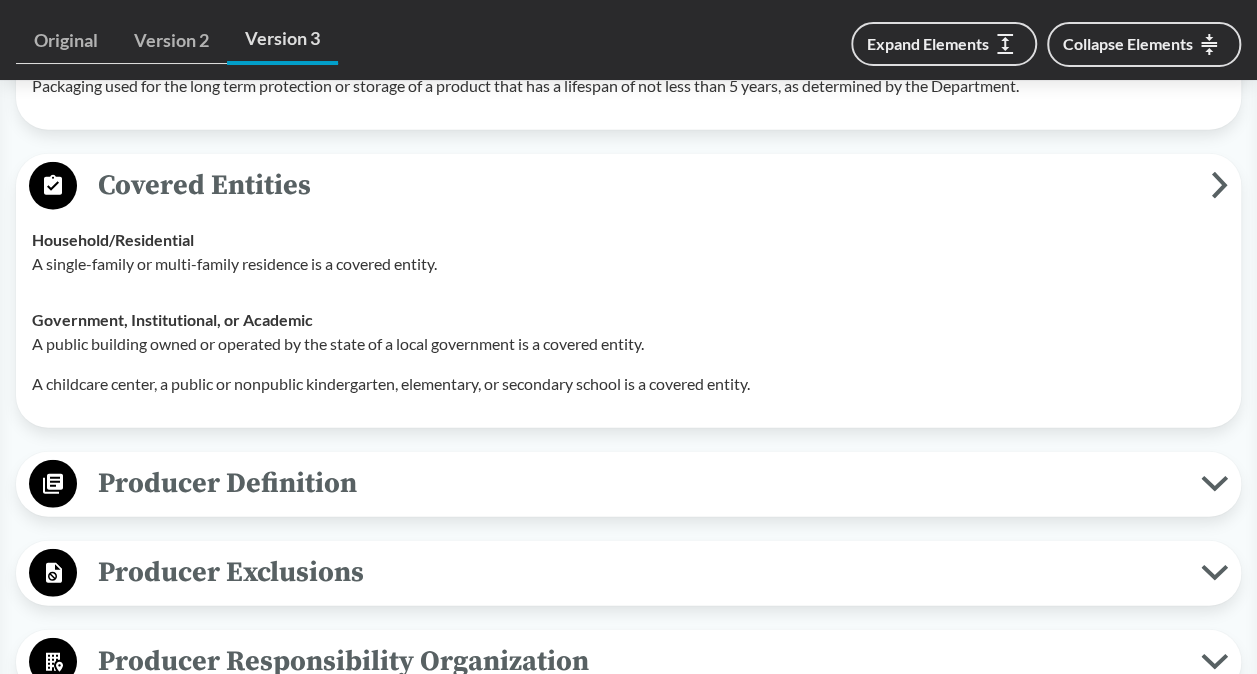 click 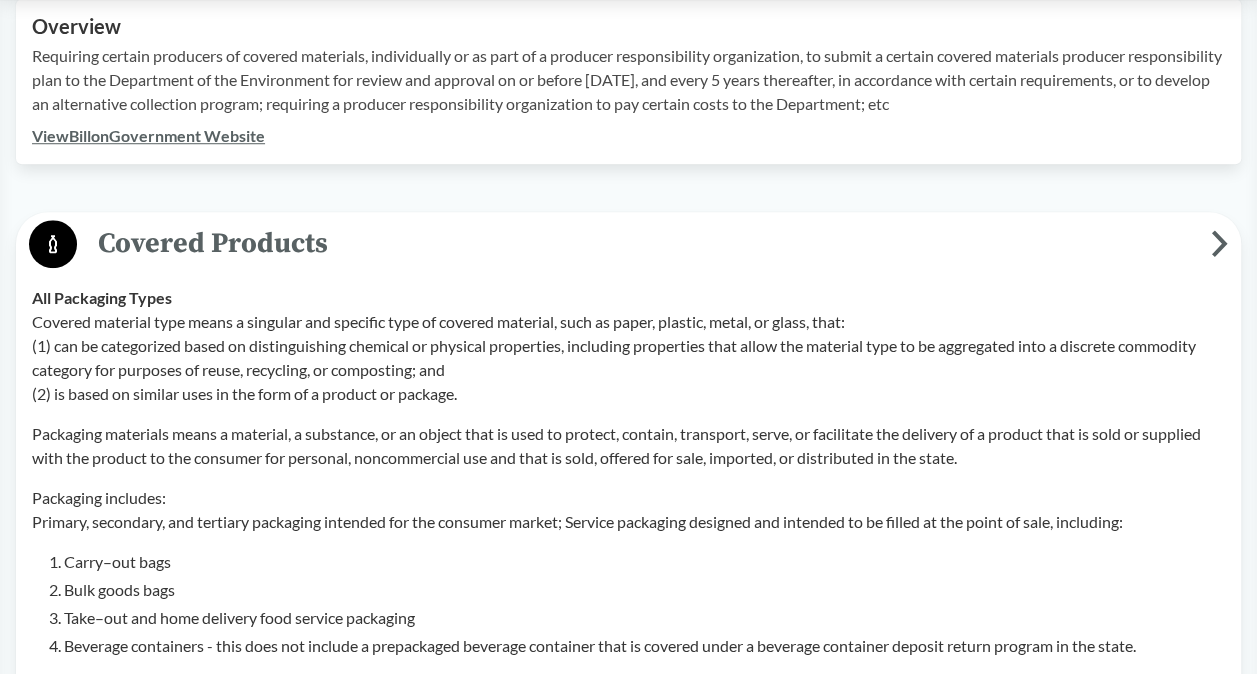scroll, scrollTop: 400, scrollLeft: 0, axis: vertical 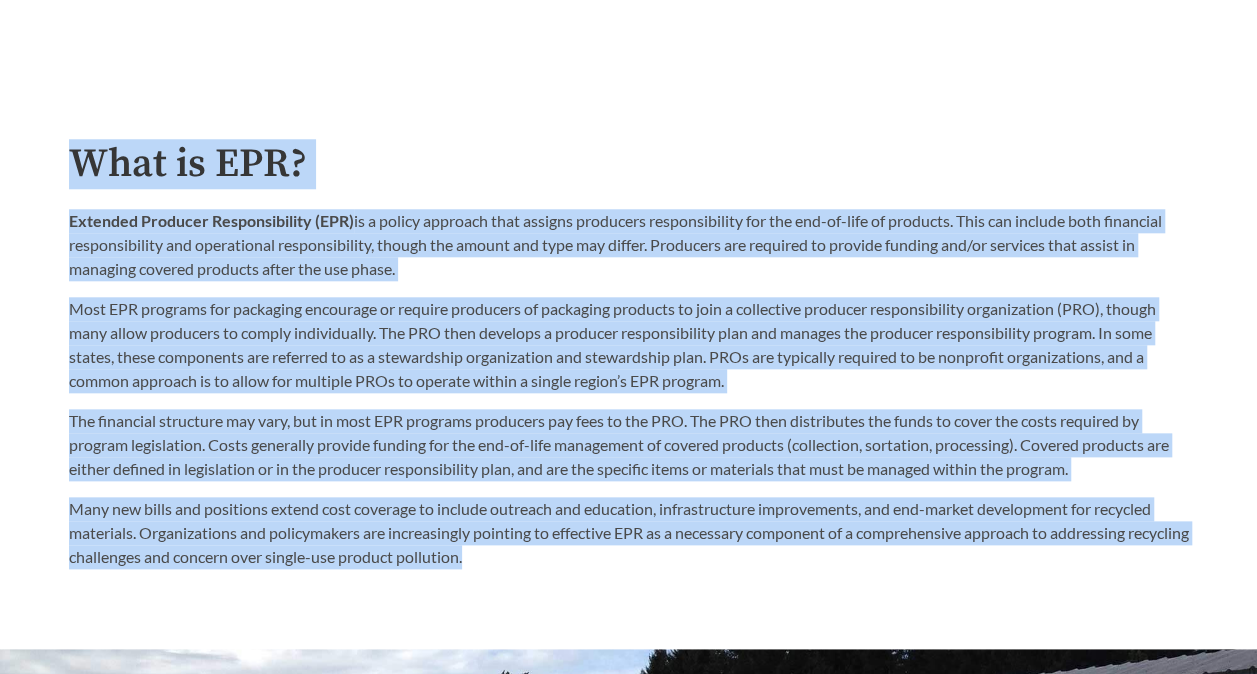 drag, startPoint x: 69, startPoint y: 157, endPoint x: 546, endPoint y: 568, distance: 629.64276 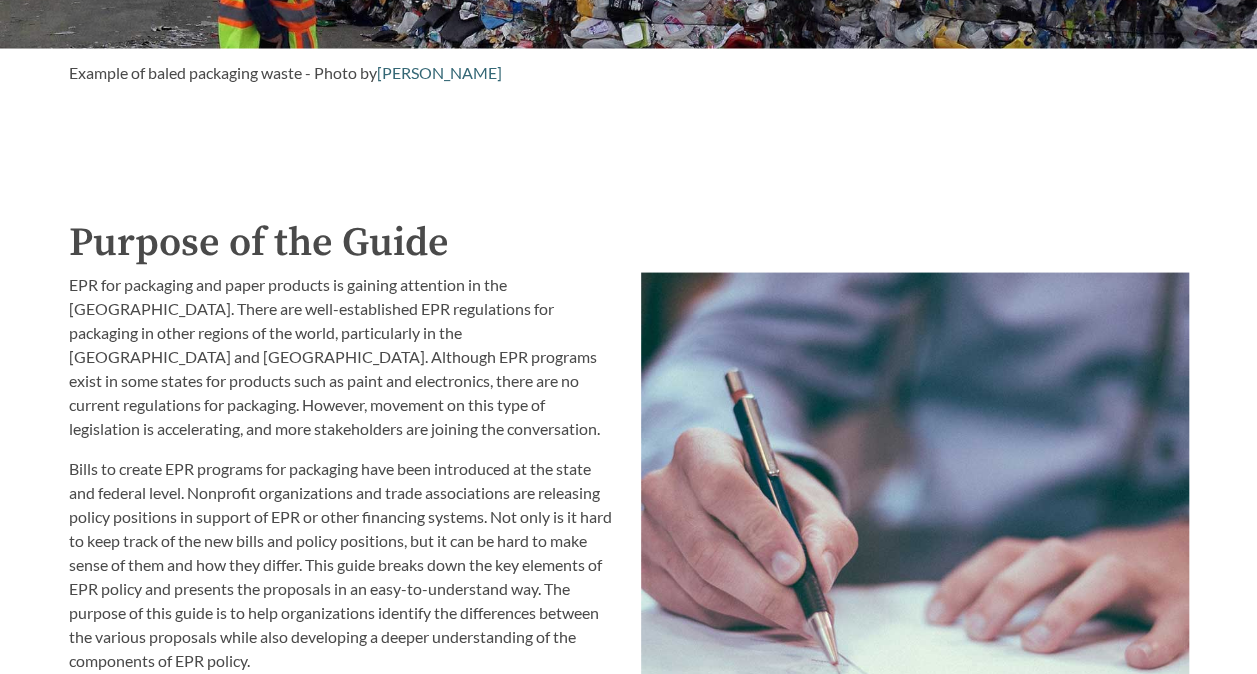 click on "Purpose of the Guide" at bounding box center [629, -836] 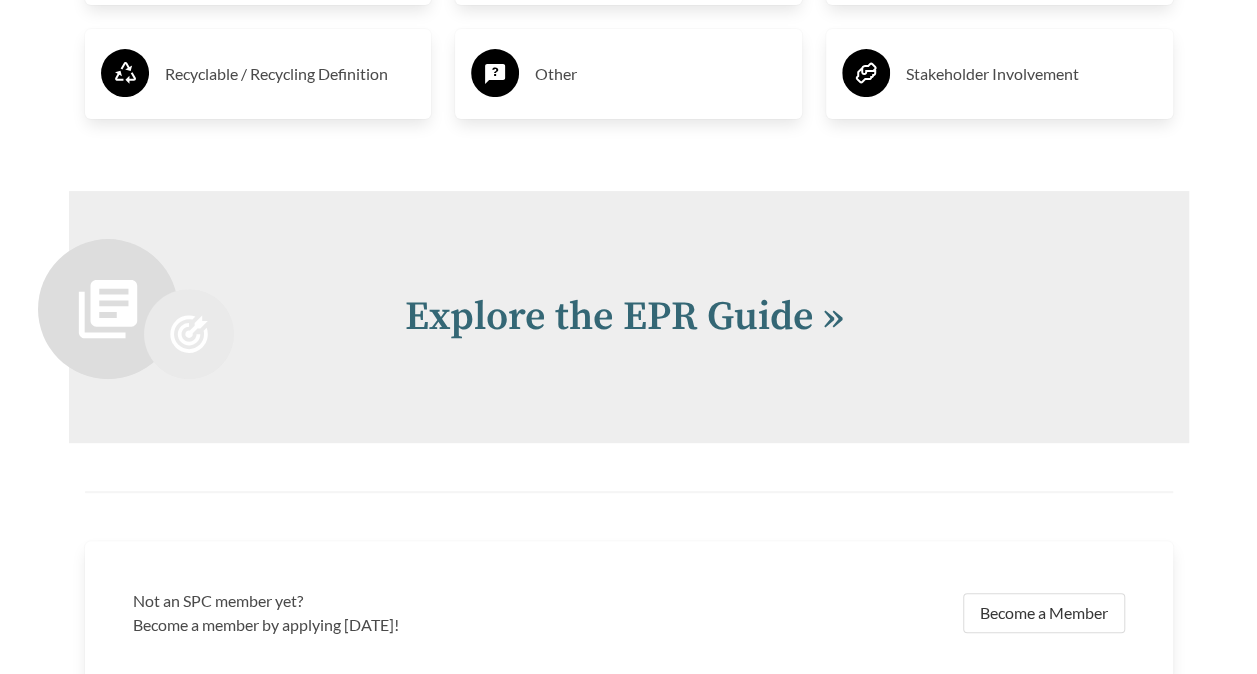 scroll, scrollTop: 4032, scrollLeft: 0, axis: vertical 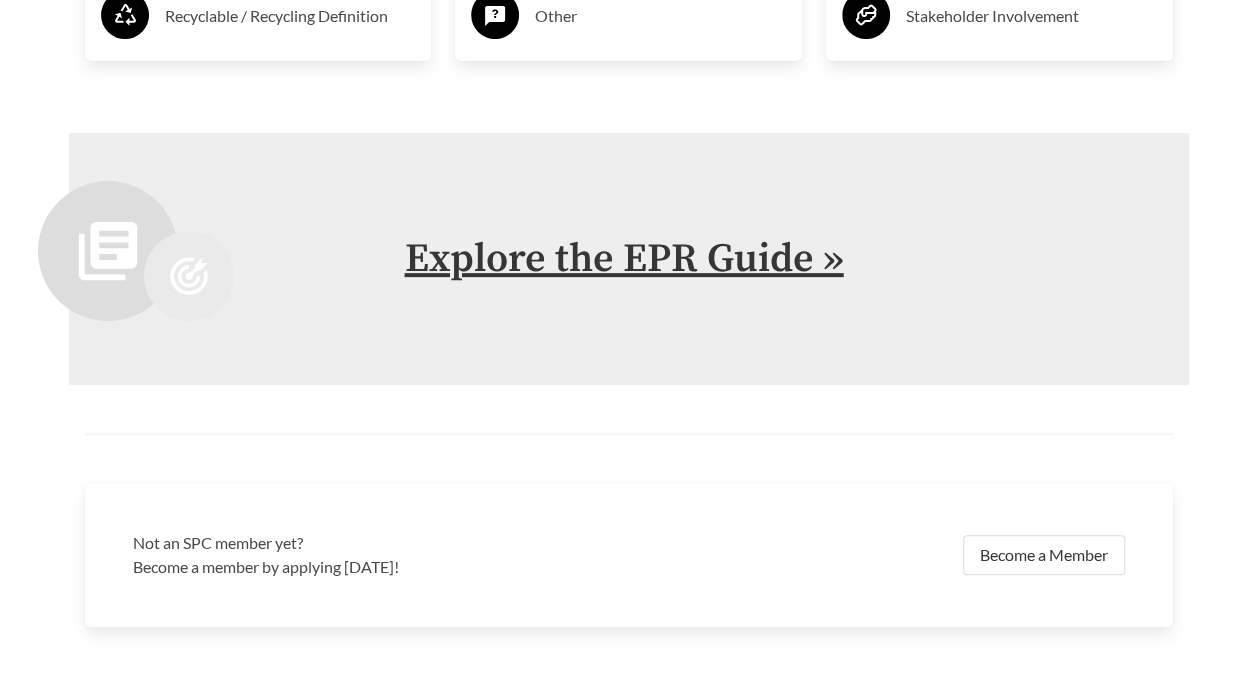 click on "Explore the EPR Guide »" at bounding box center (624, 259) 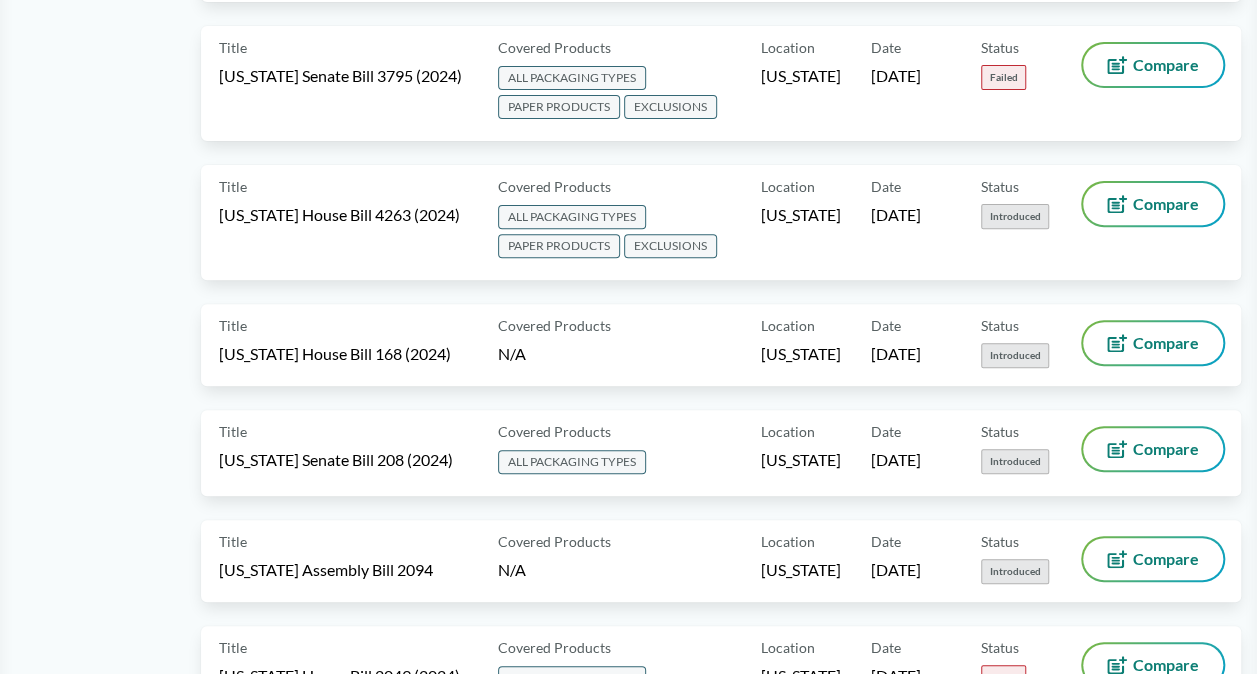 scroll, scrollTop: 0, scrollLeft: 0, axis: both 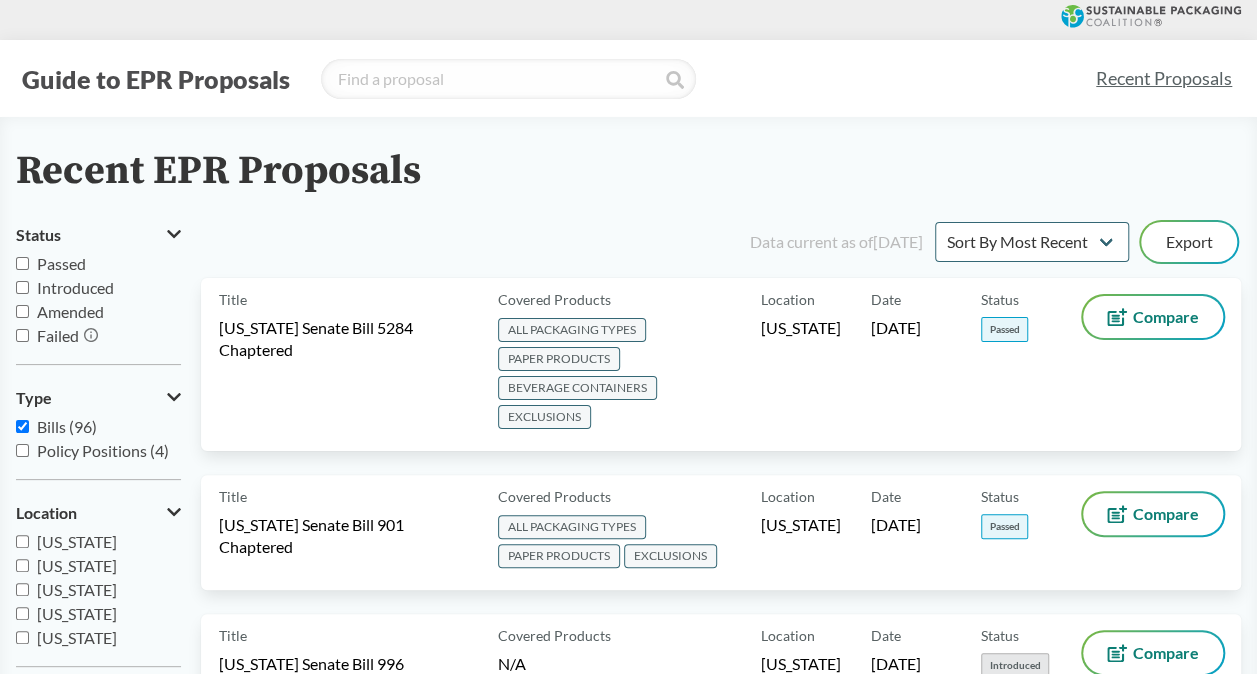 click on "Passed" at bounding box center [22, 263] 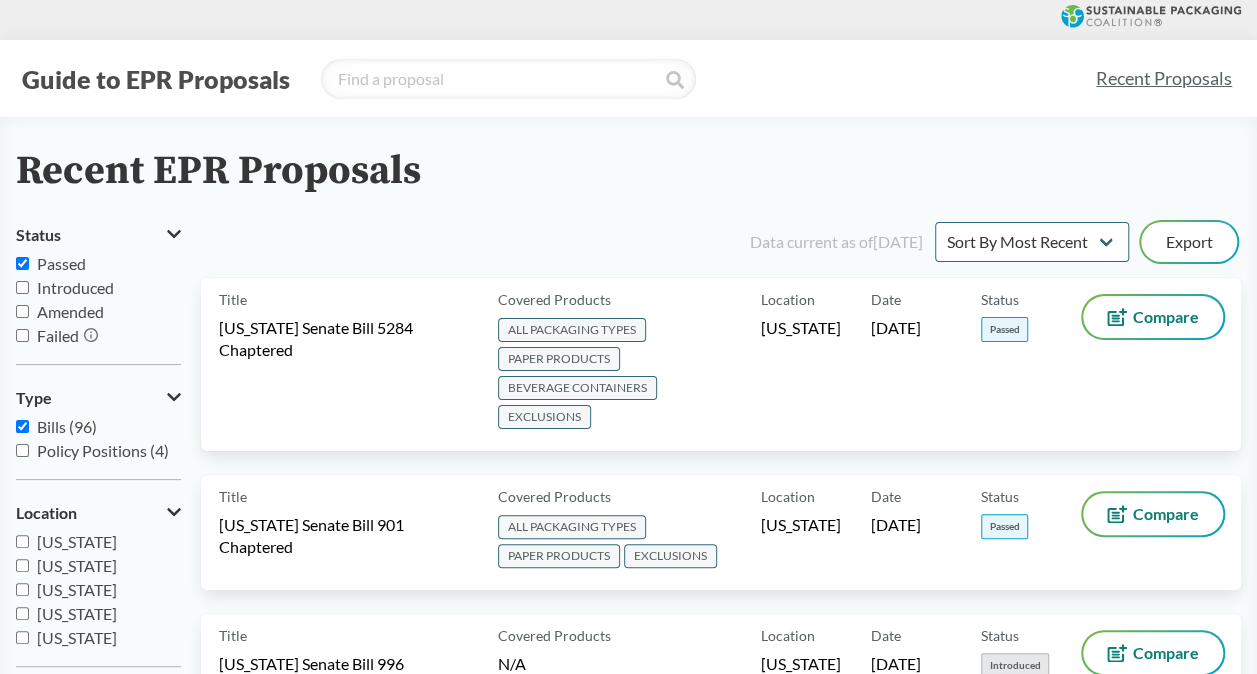 checkbox on "true" 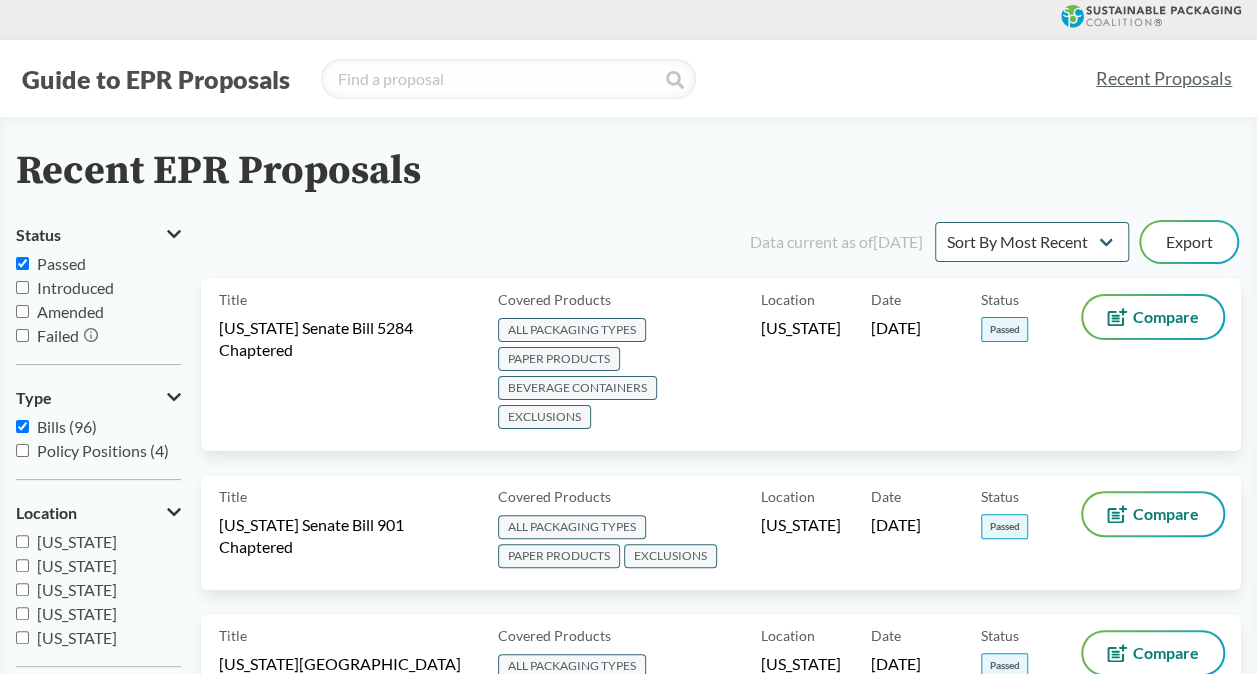 click on "Policy Positions (4)" at bounding box center (22, 450) 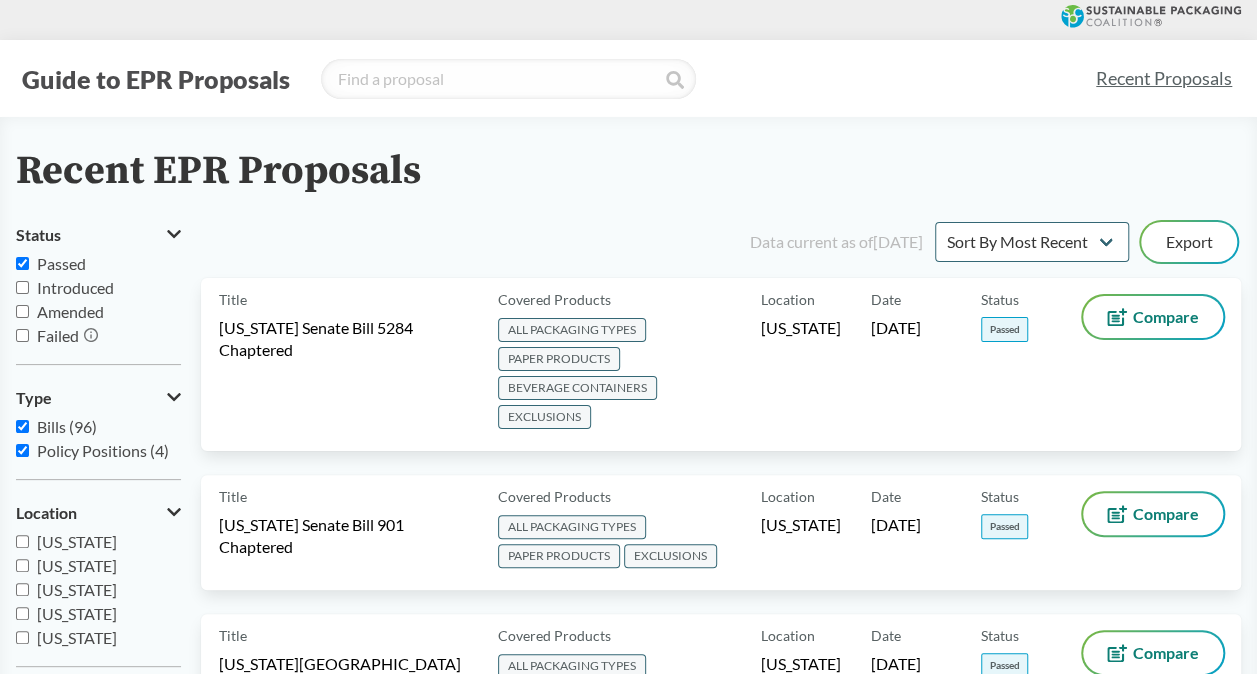 checkbox on "true" 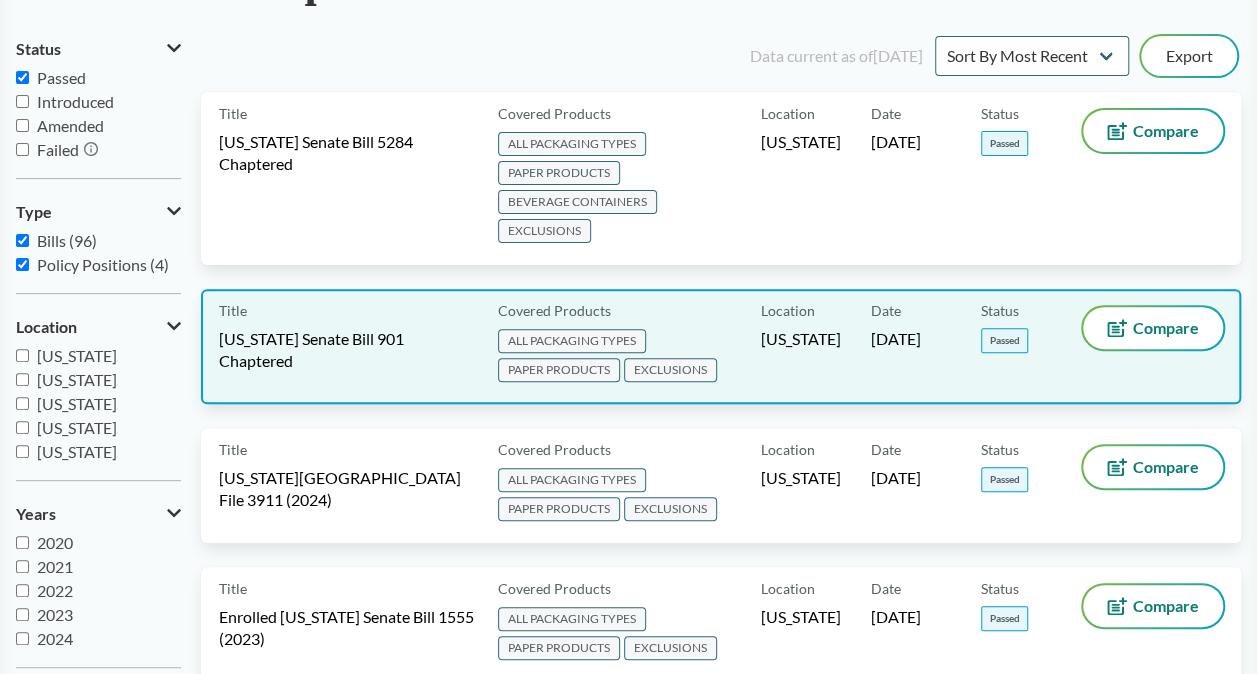 scroll, scrollTop: 200, scrollLeft: 0, axis: vertical 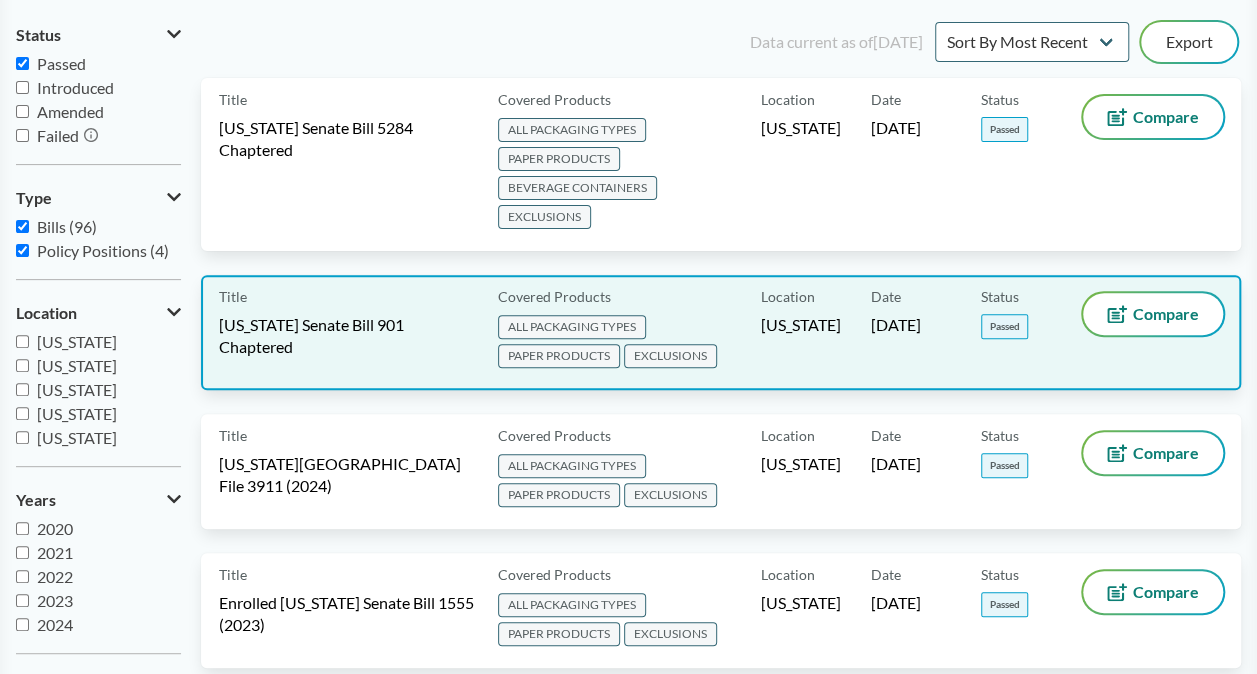 click on "ALL PACKAGING TYPES" at bounding box center (572, 327) 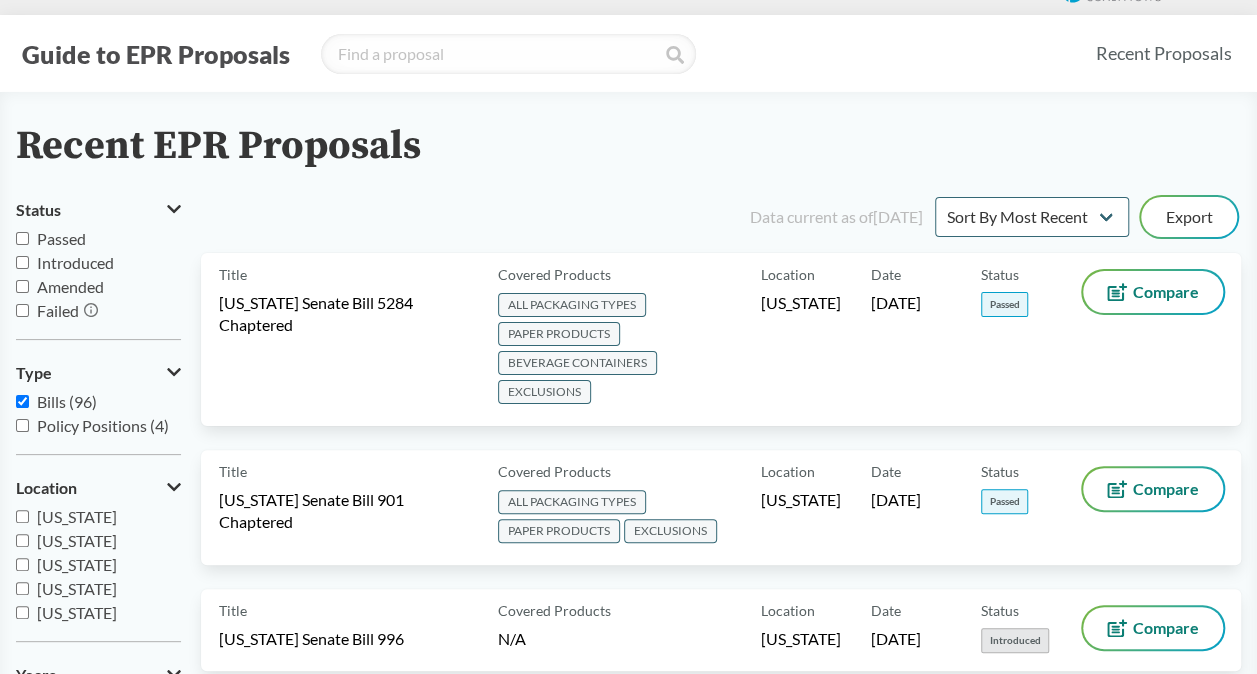 scroll, scrollTop: 0, scrollLeft: 0, axis: both 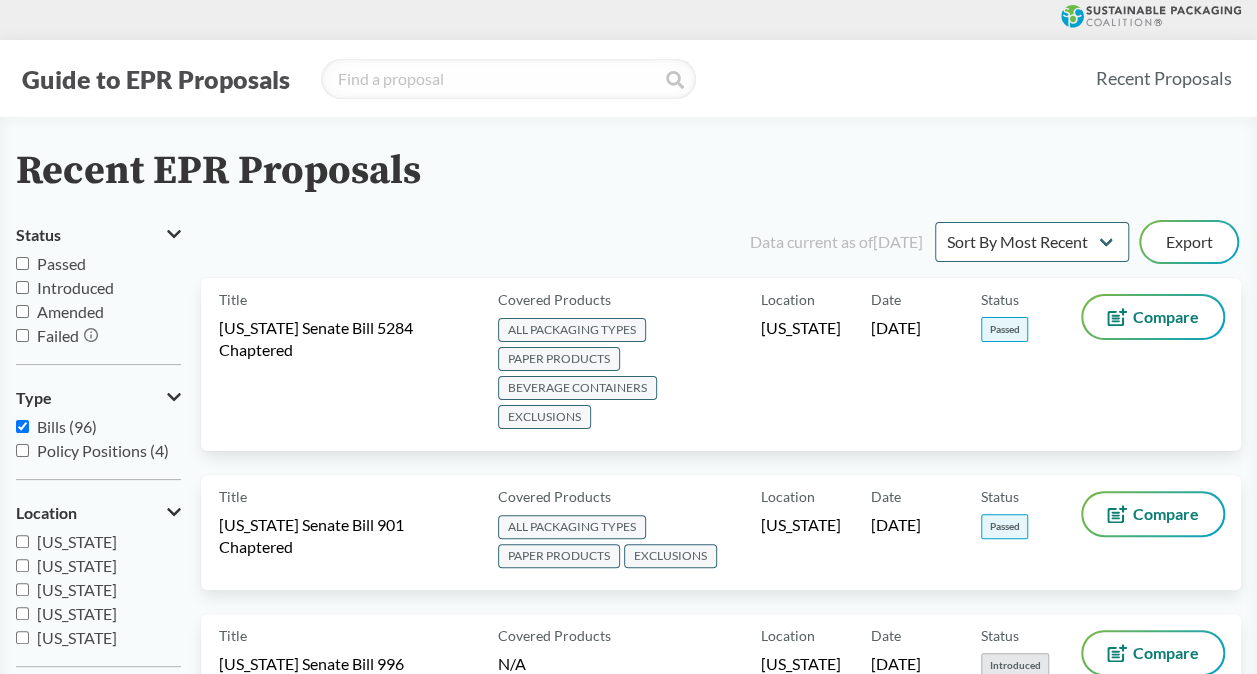click on "Introduced" at bounding box center [22, 287] 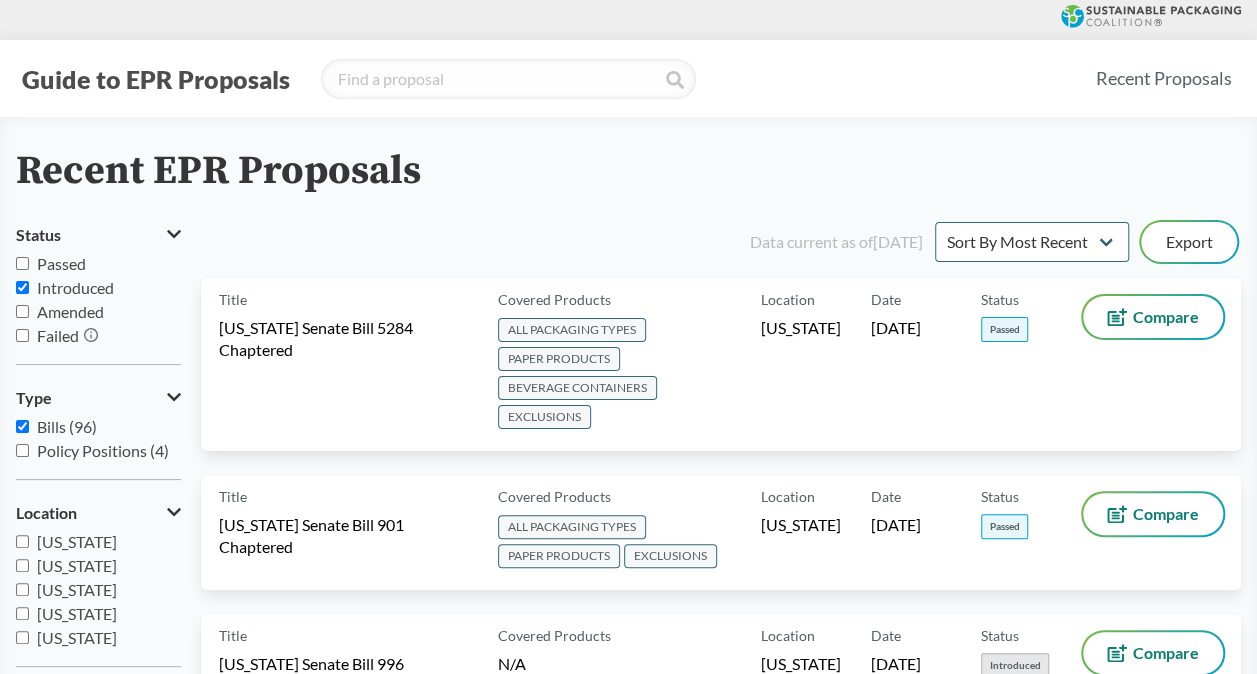 checkbox on "true" 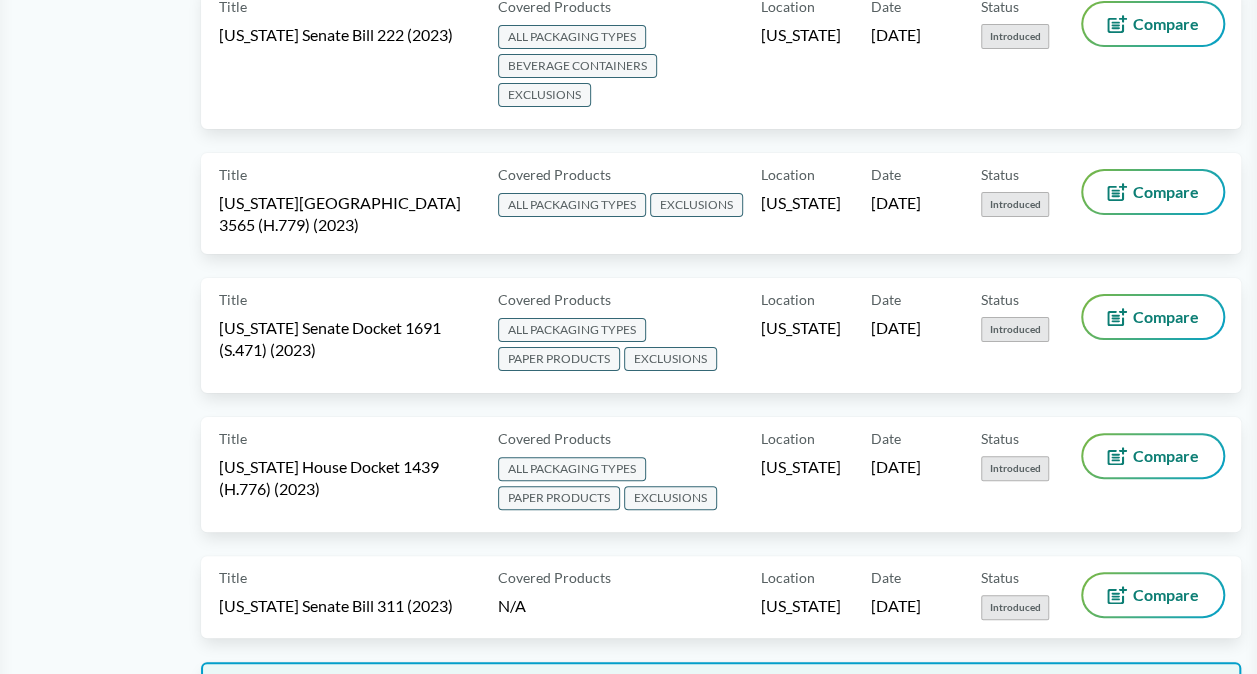 scroll, scrollTop: 3900, scrollLeft: 0, axis: vertical 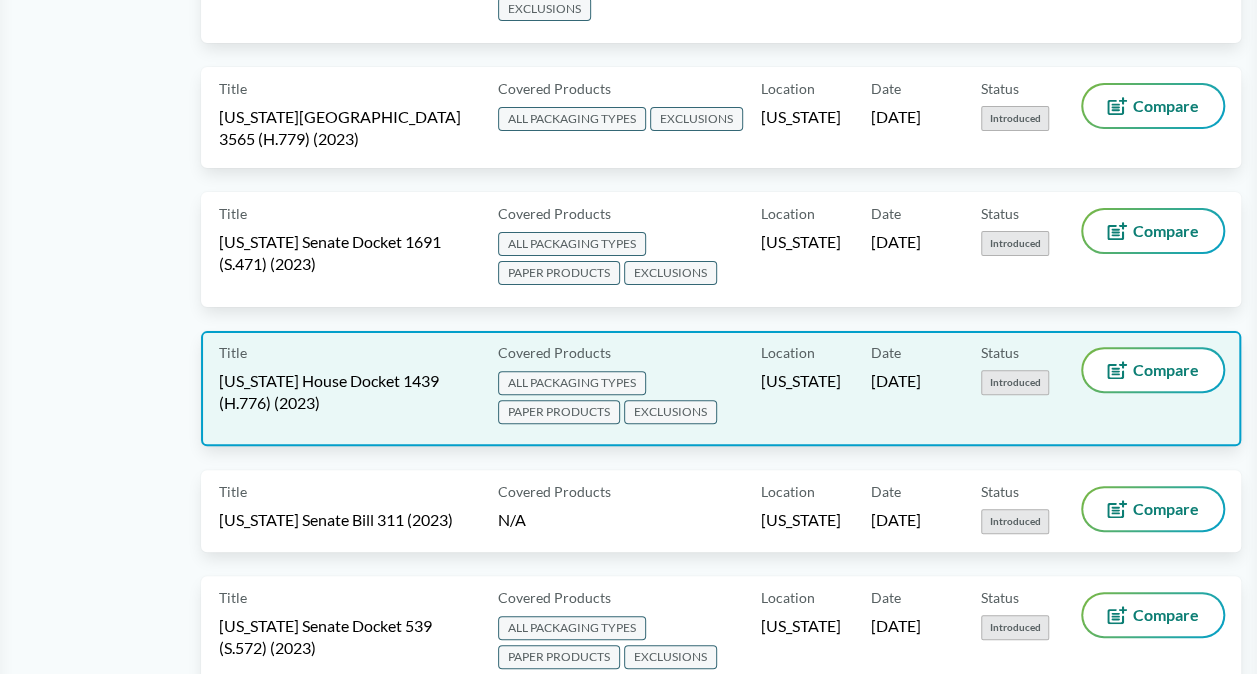 click on "PAPER PRODUCTS" at bounding box center [559, 412] 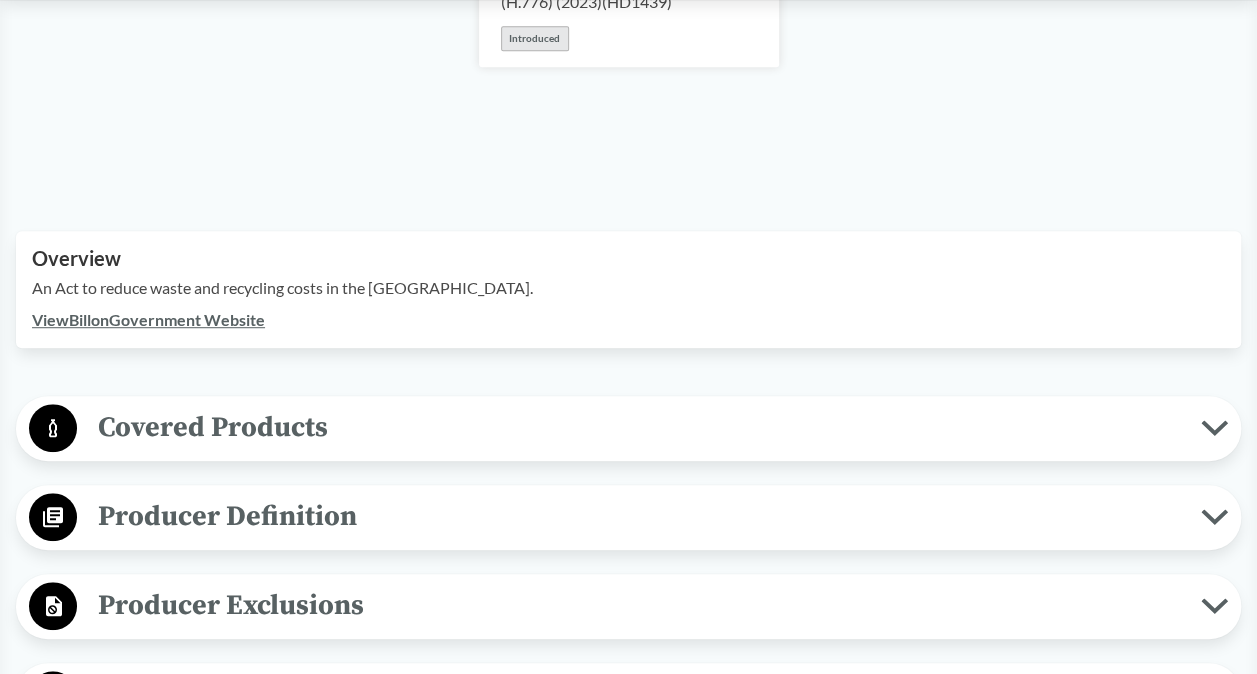 scroll, scrollTop: 600, scrollLeft: 0, axis: vertical 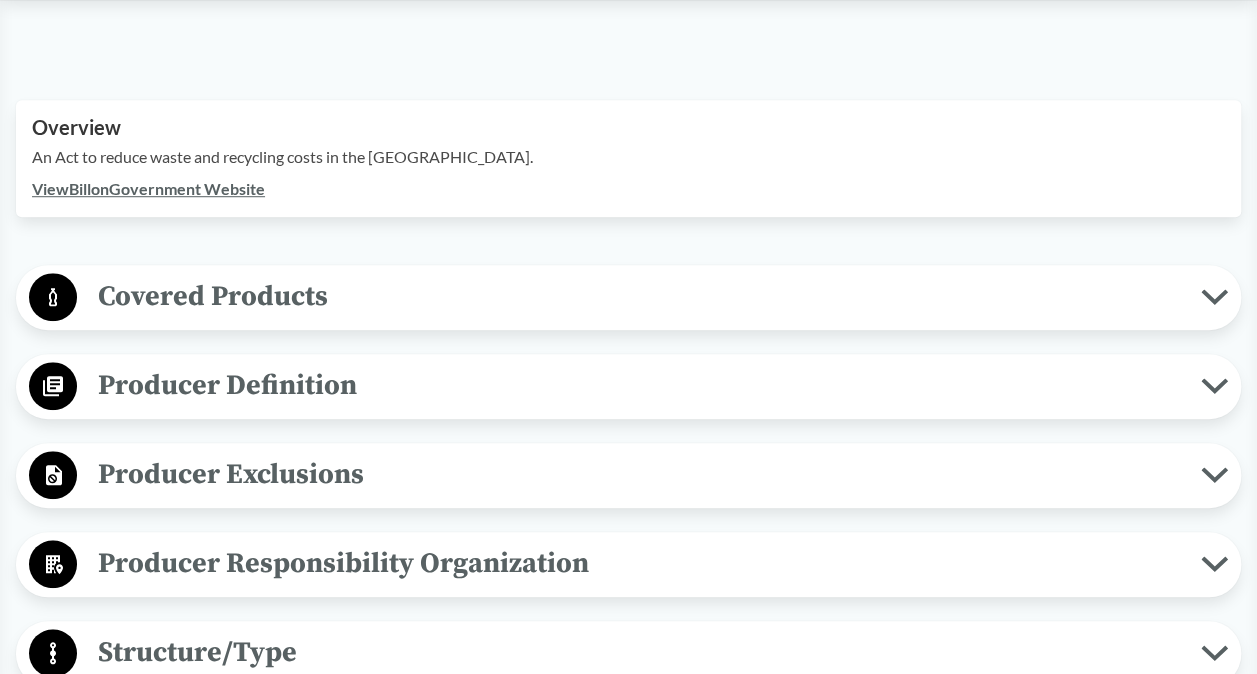 click on "Covered Products" at bounding box center [639, 296] 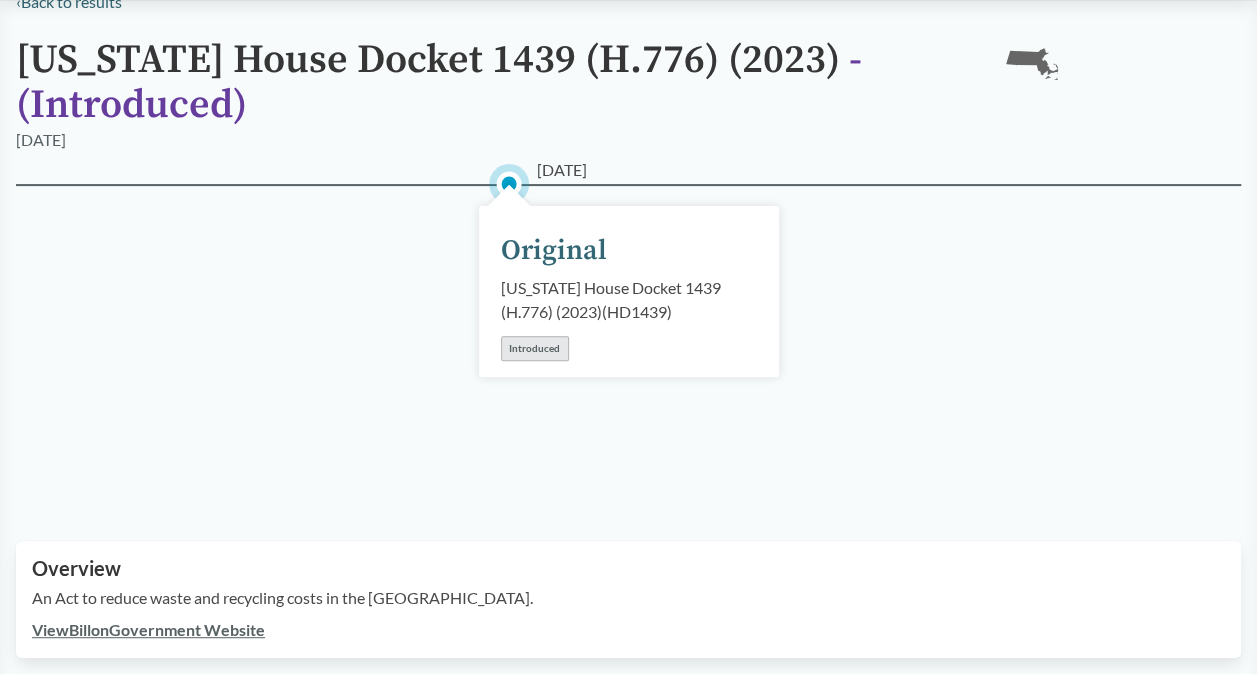 scroll, scrollTop: 0, scrollLeft: 0, axis: both 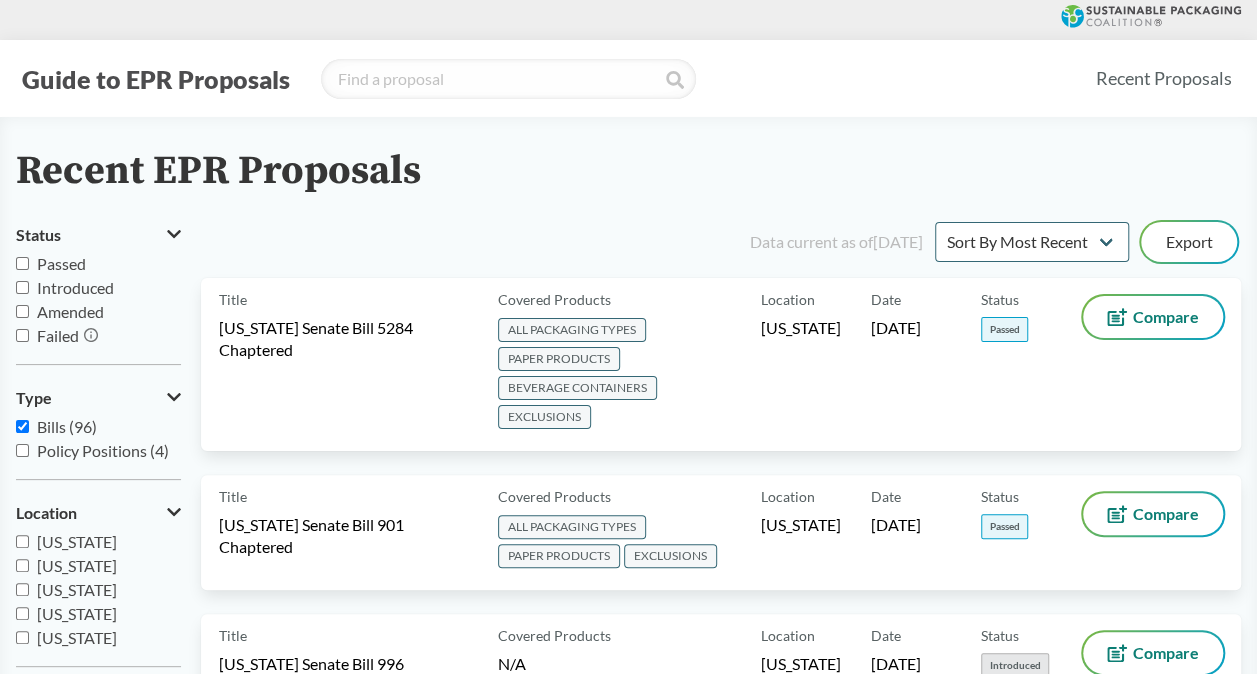 click on "Bills (96)" at bounding box center [22, 426] 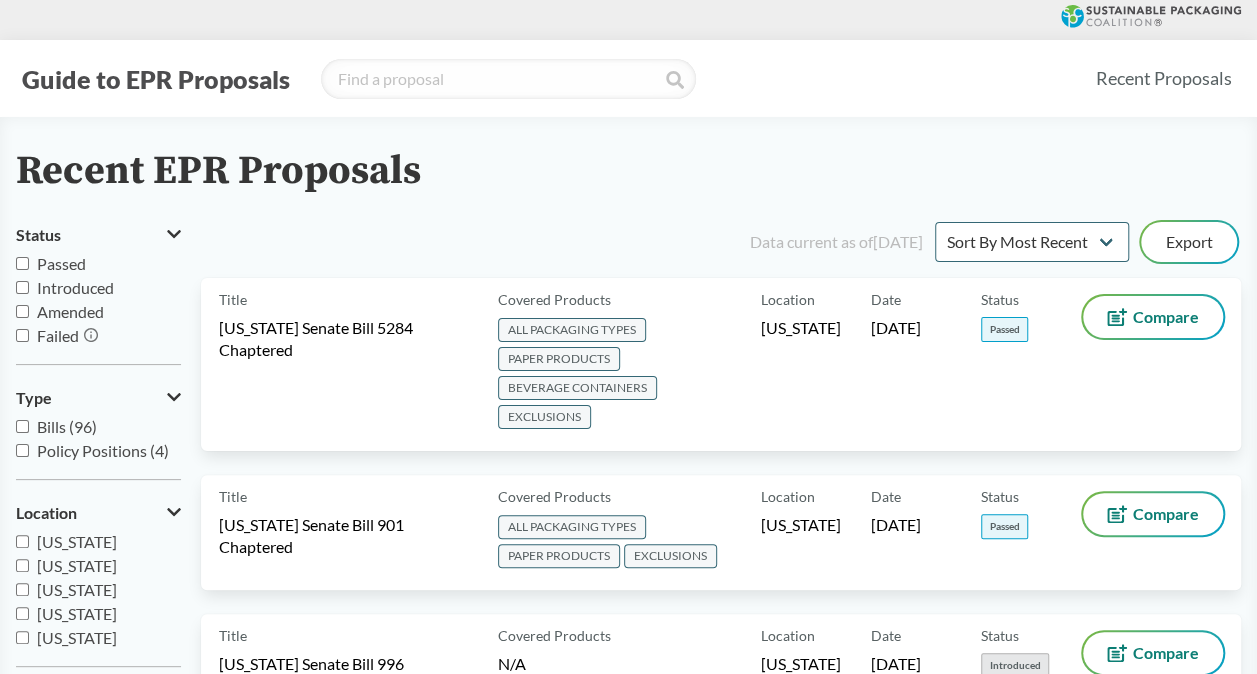 checkbox on "false" 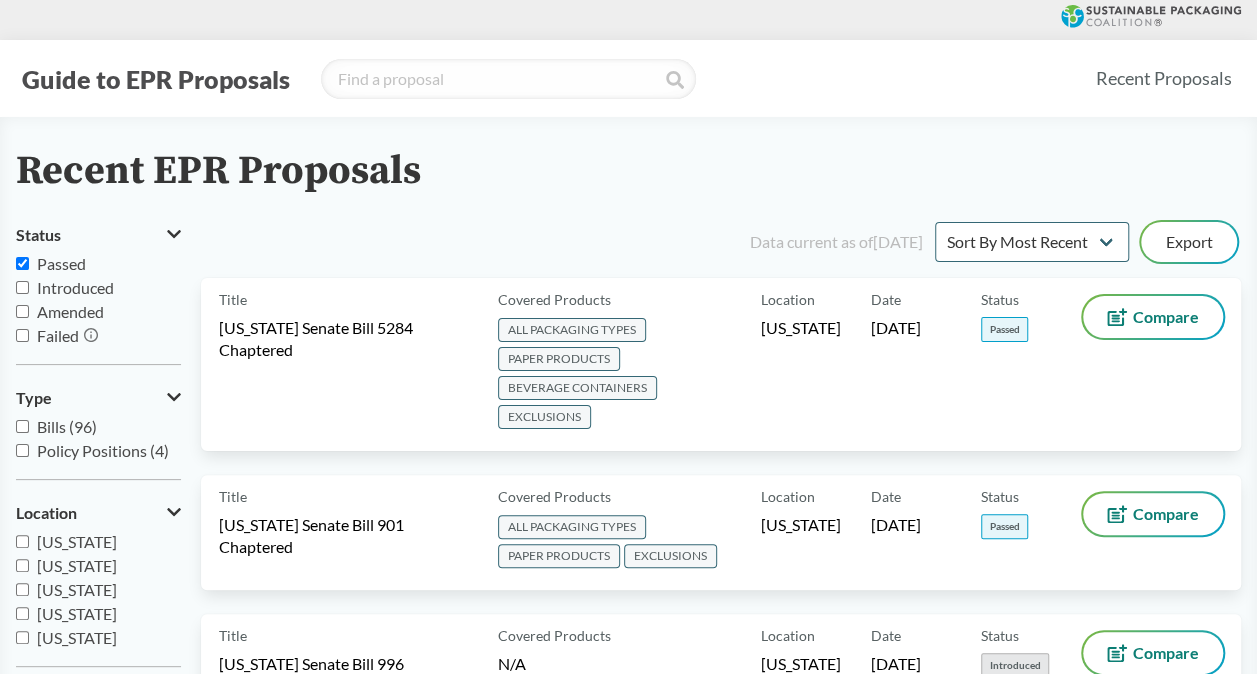 checkbox on "true" 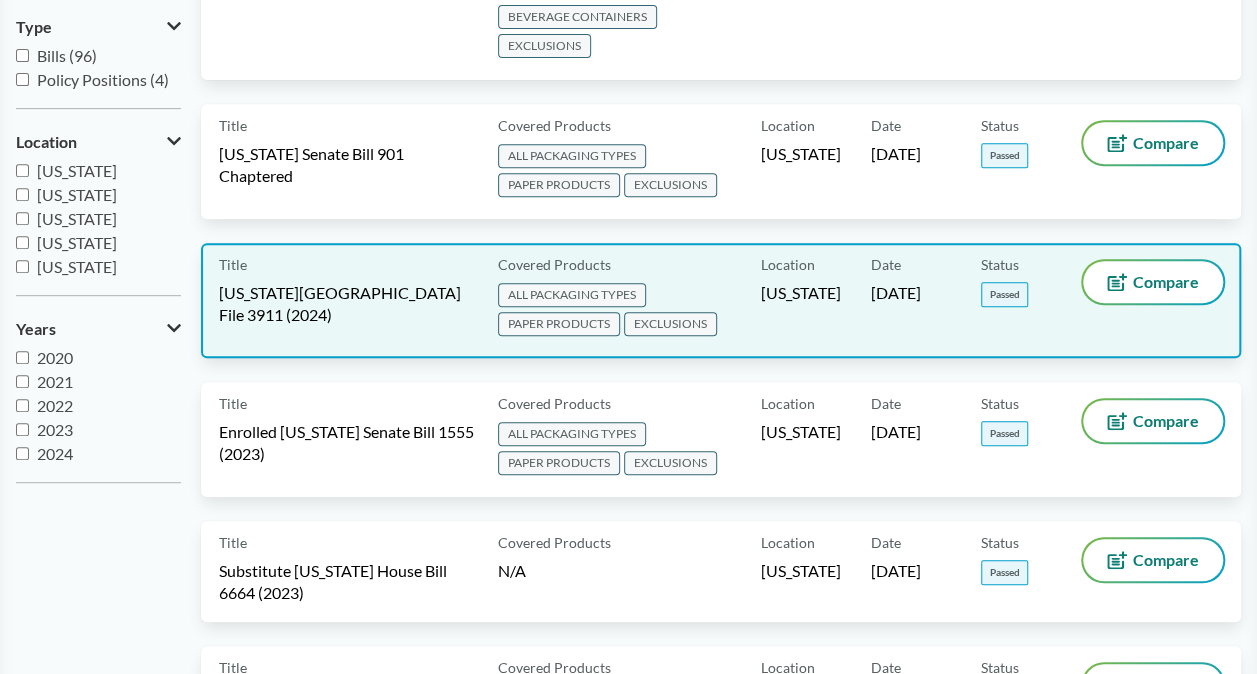 scroll, scrollTop: 400, scrollLeft: 0, axis: vertical 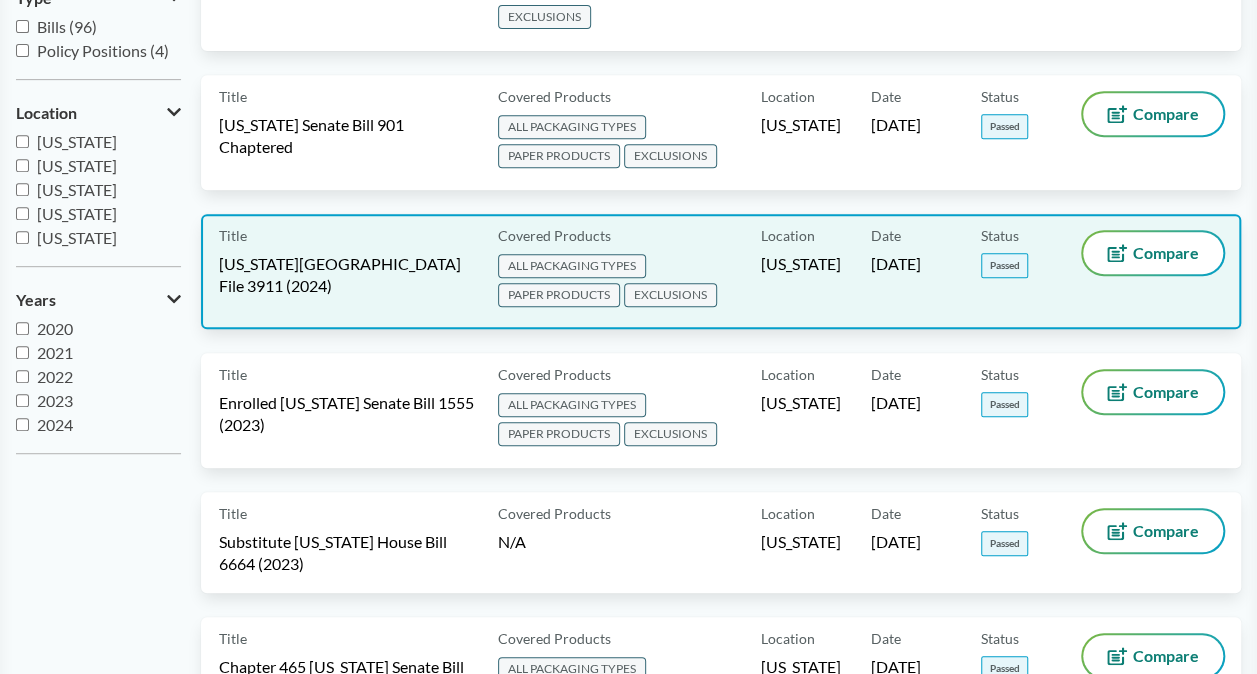 click on "PAPER PRODUCTS" at bounding box center (559, 295) 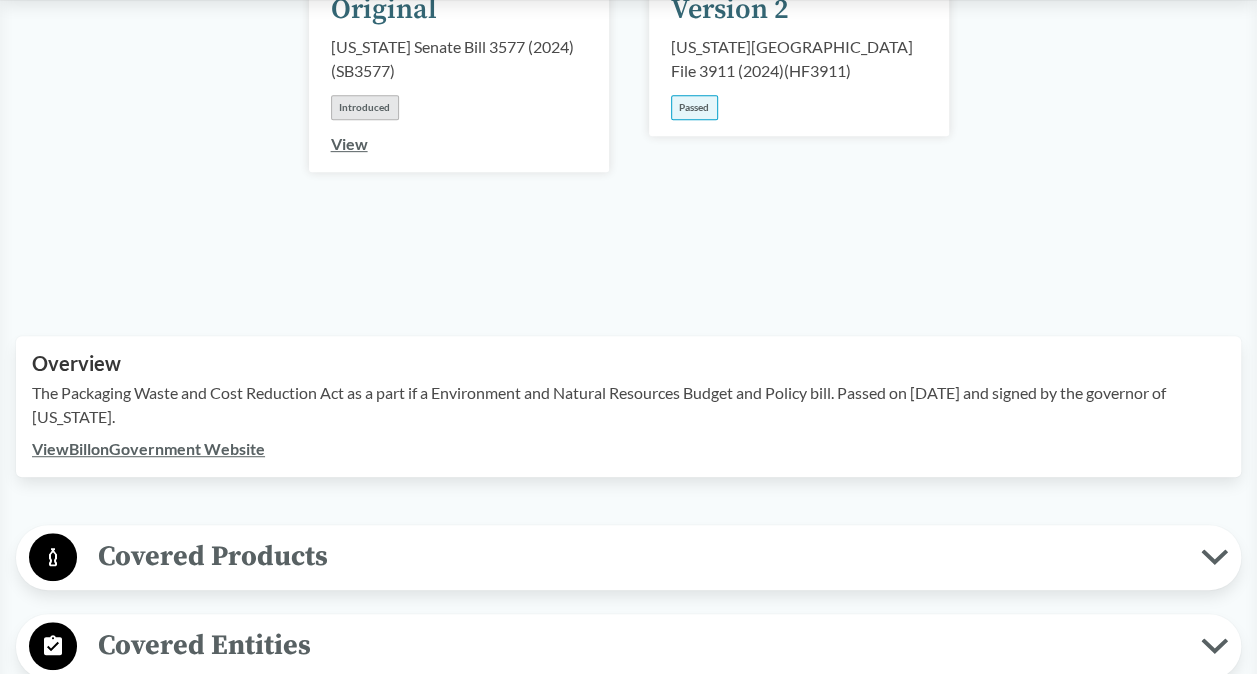 scroll, scrollTop: 0, scrollLeft: 0, axis: both 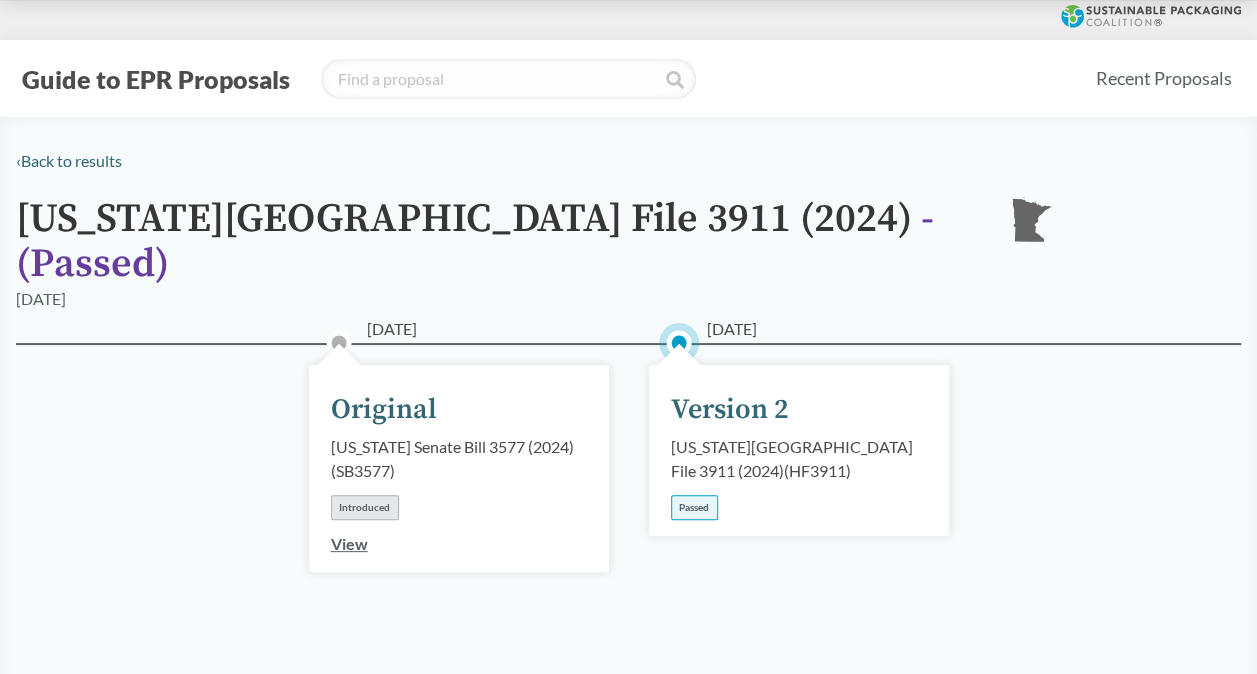 click on "Passed" at bounding box center [694, 507] 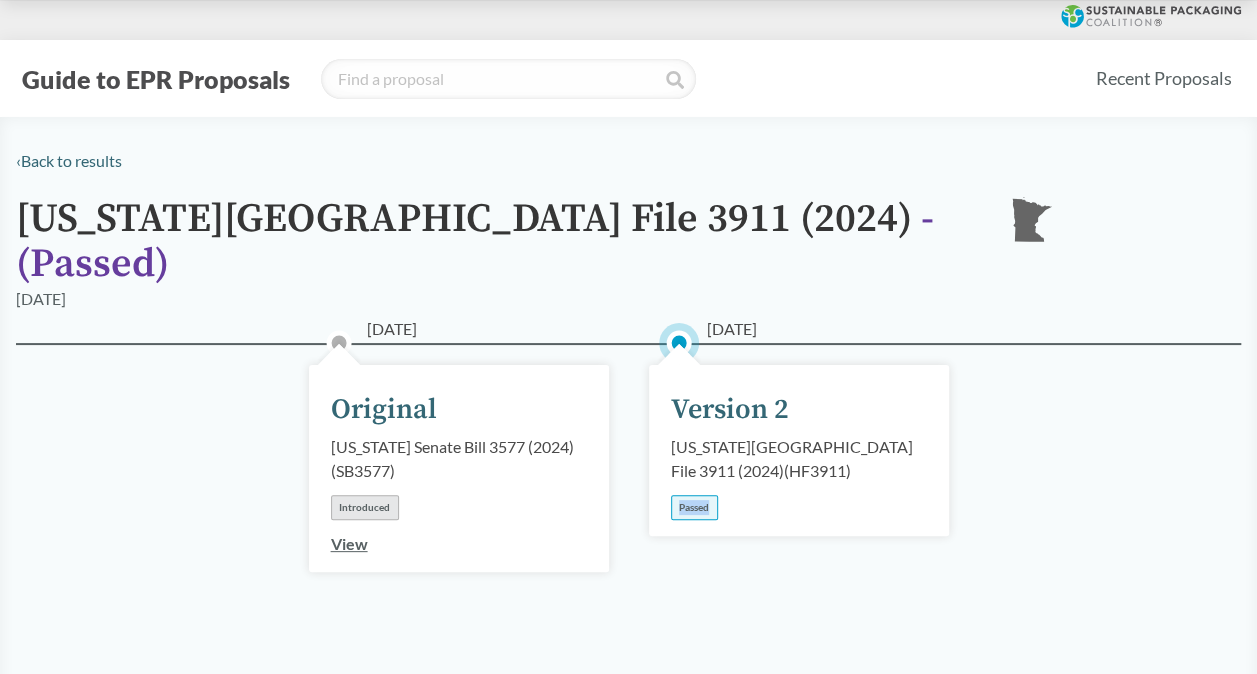 click on "Passed" at bounding box center [694, 507] 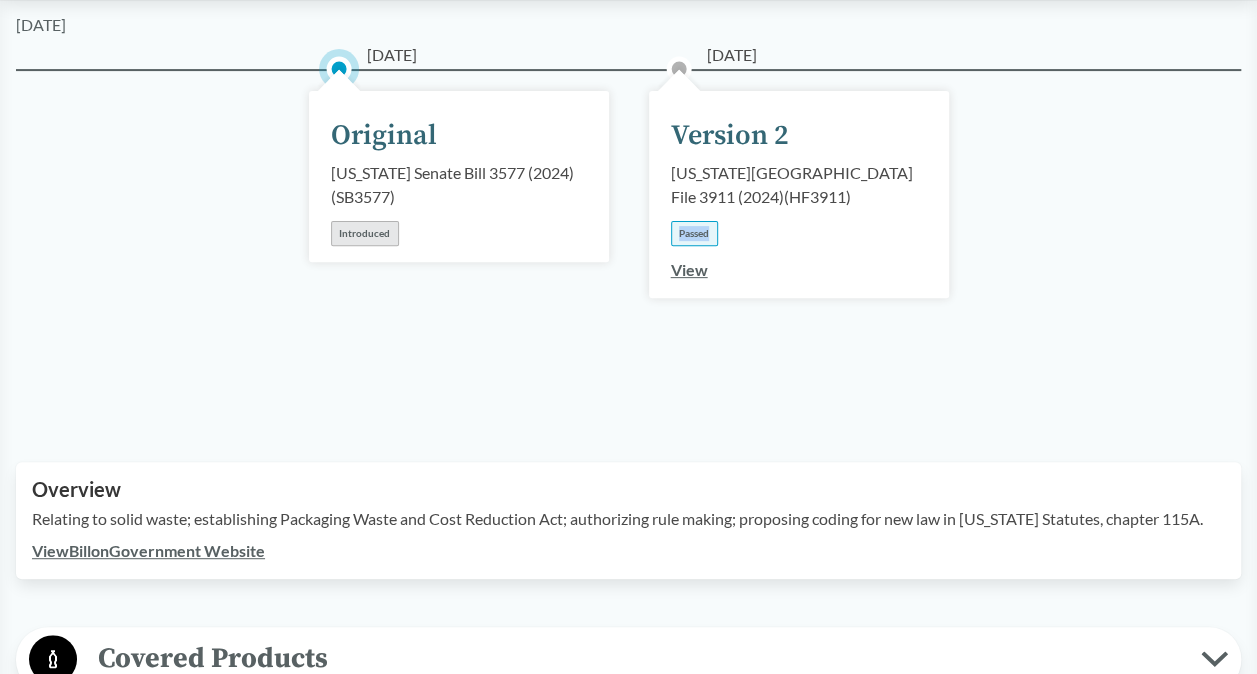 scroll, scrollTop: 400, scrollLeft: 0, axis: vertical 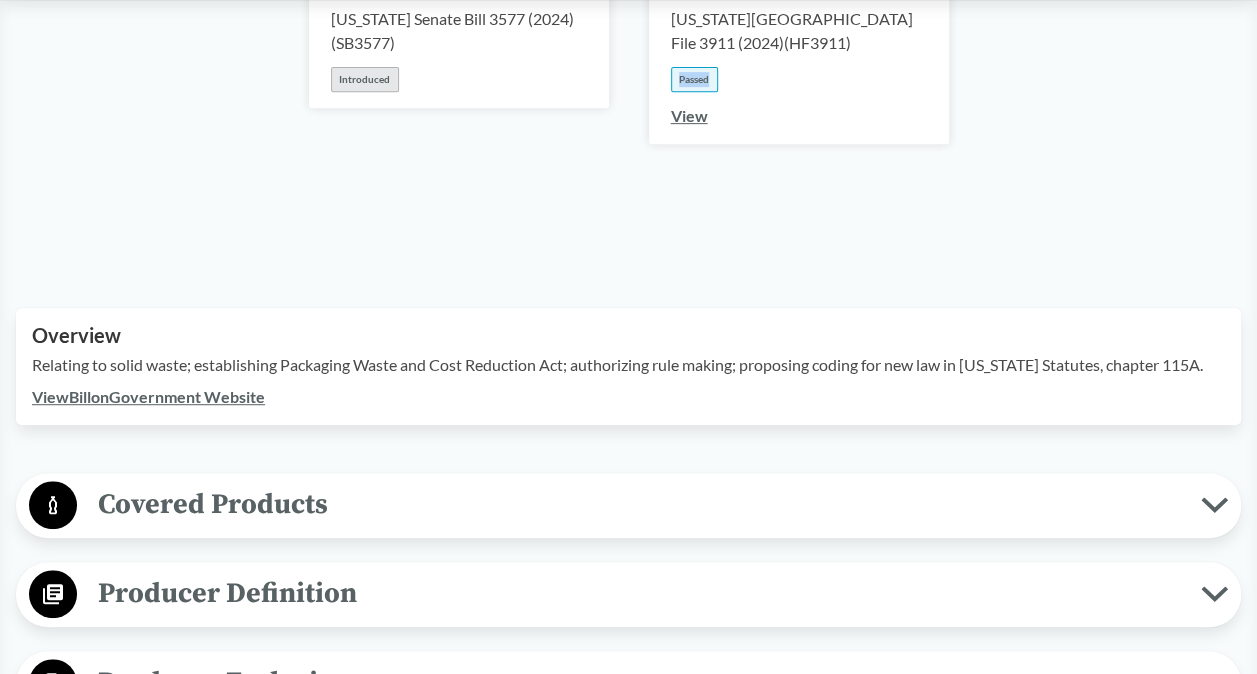 click on "View" at bounding box center (689, 115) 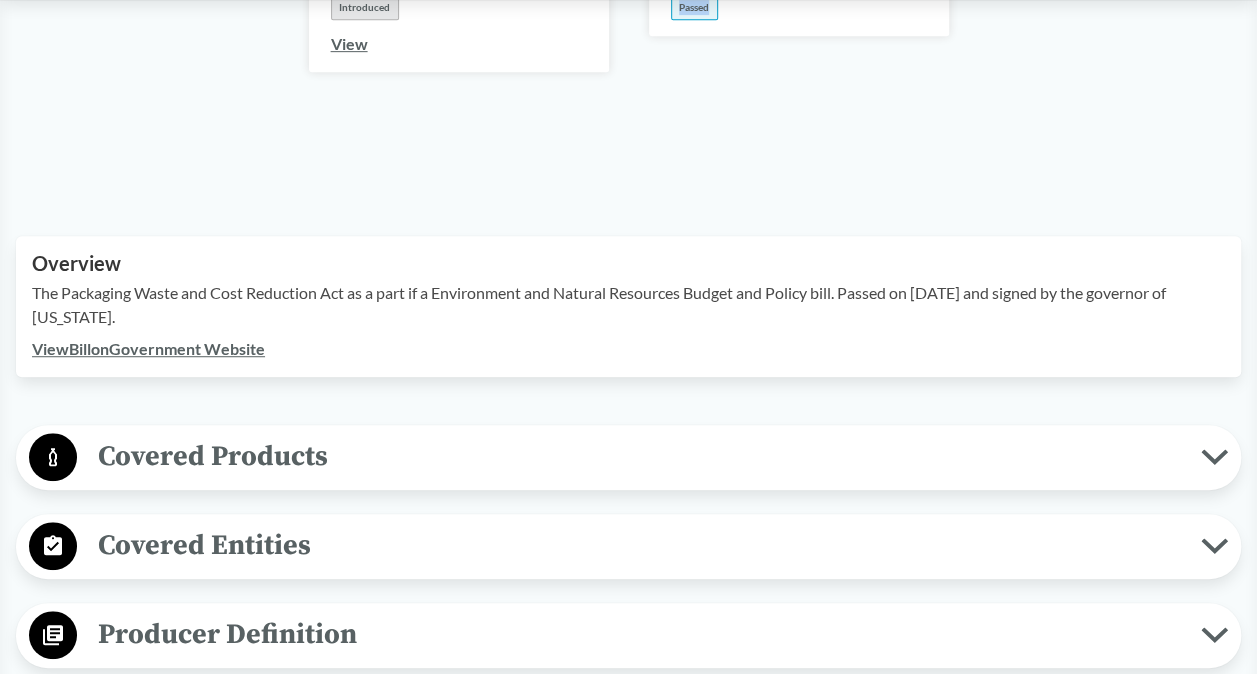 scroll, scrollTop: 600, scrollLeft: 0, axis: vertical 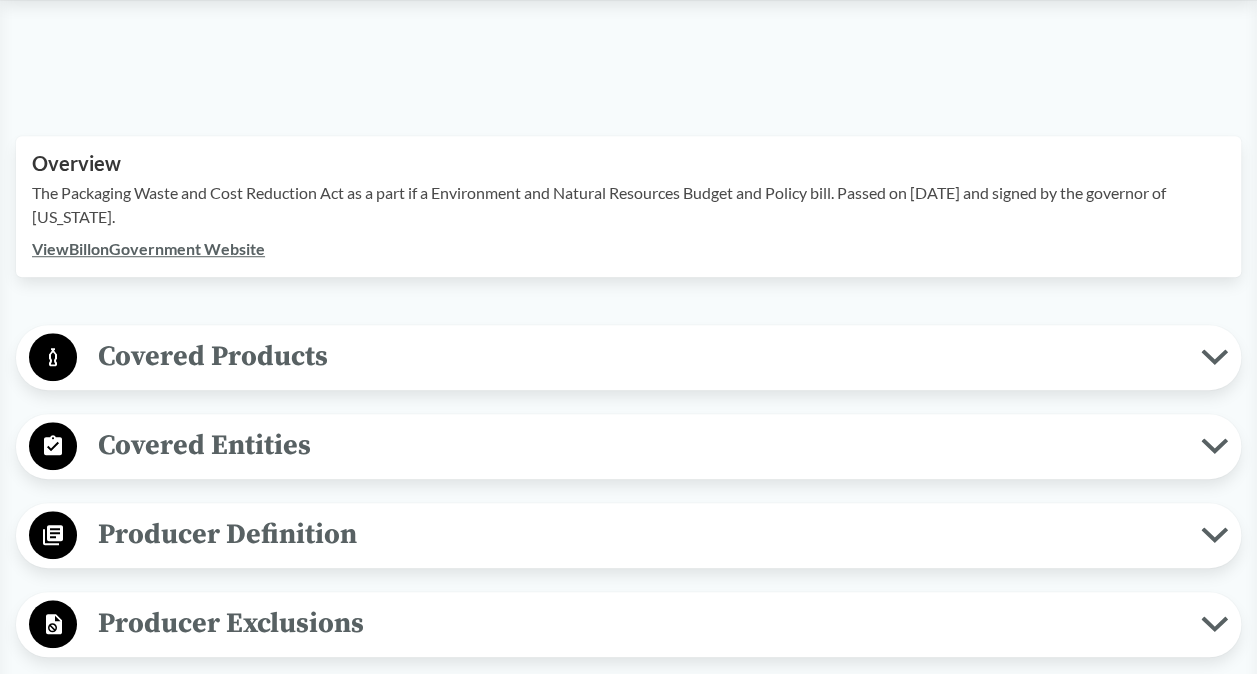 click on "Covered Products" at bounding box center [639, 356] 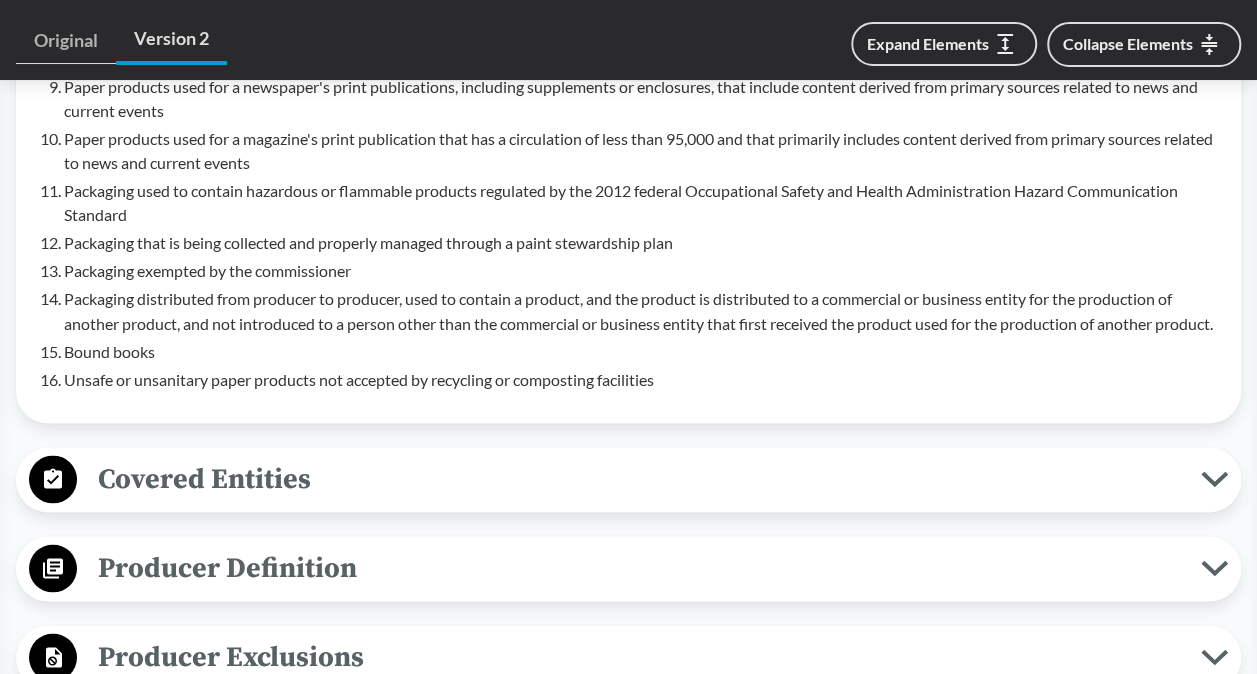 scroll, scrollTop: 1600, scrollLeft: 0, axis: vertical 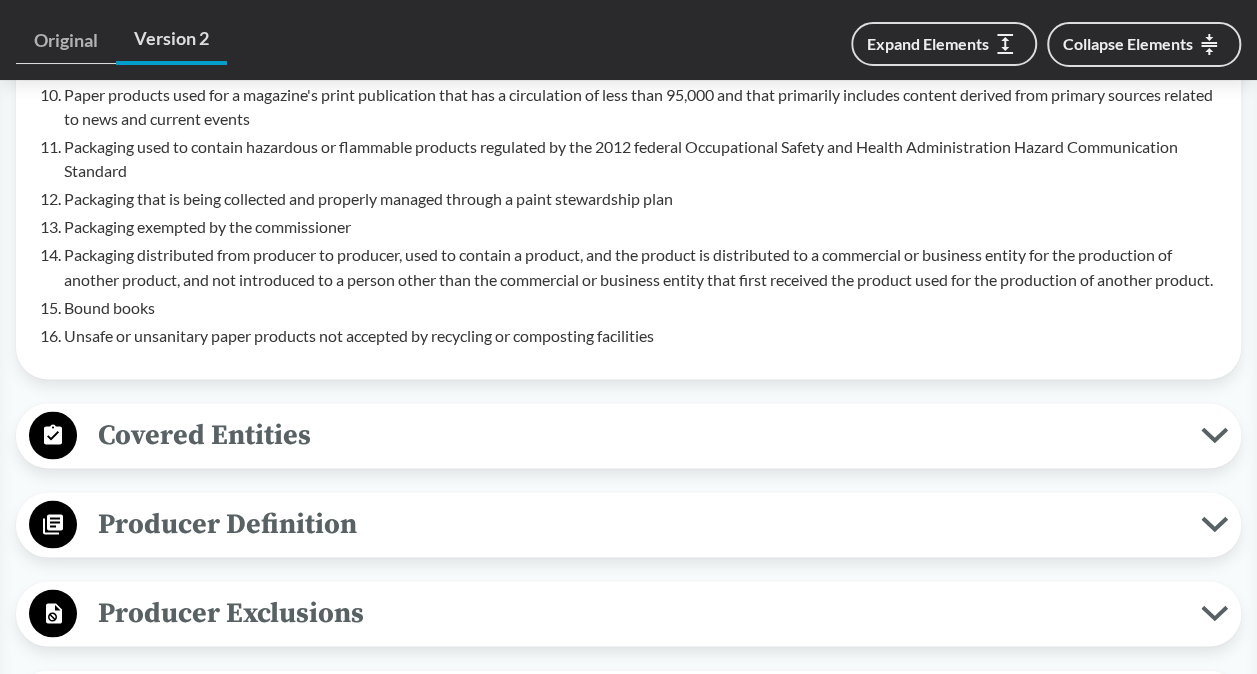 click on "Covered Entities" at bounding box center [639, 434] 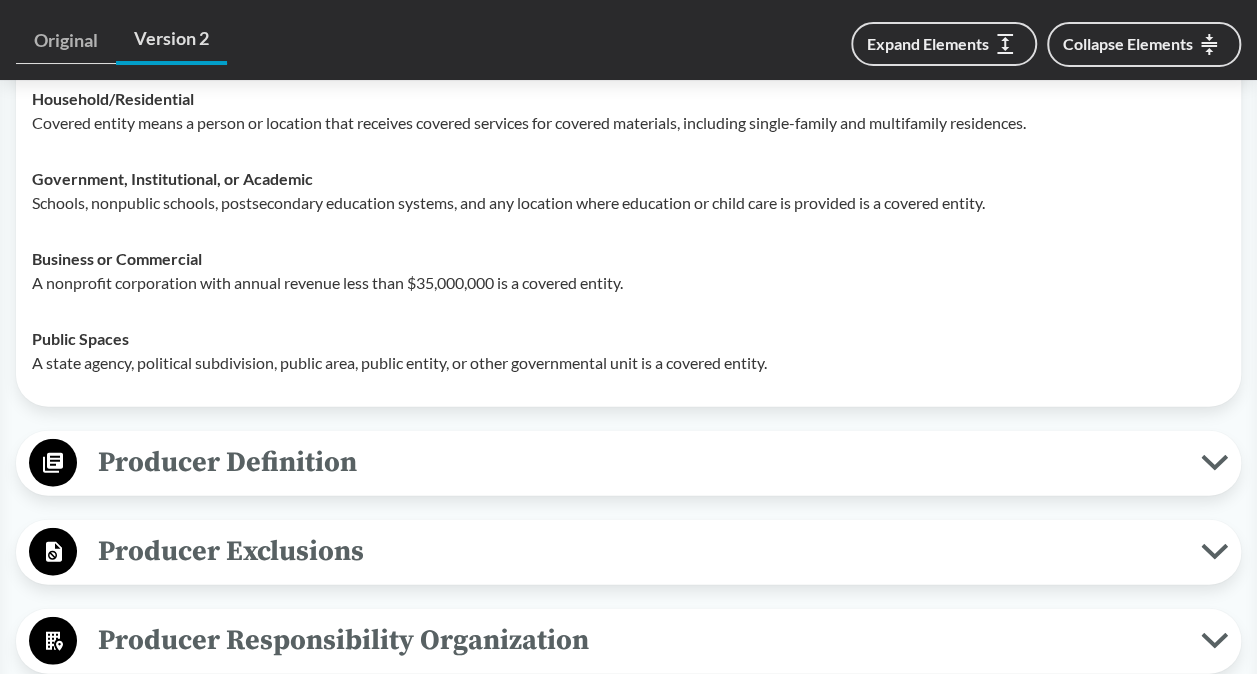 scroll, scrollTop: 2000, scrollLeft: 0, axis: vertical 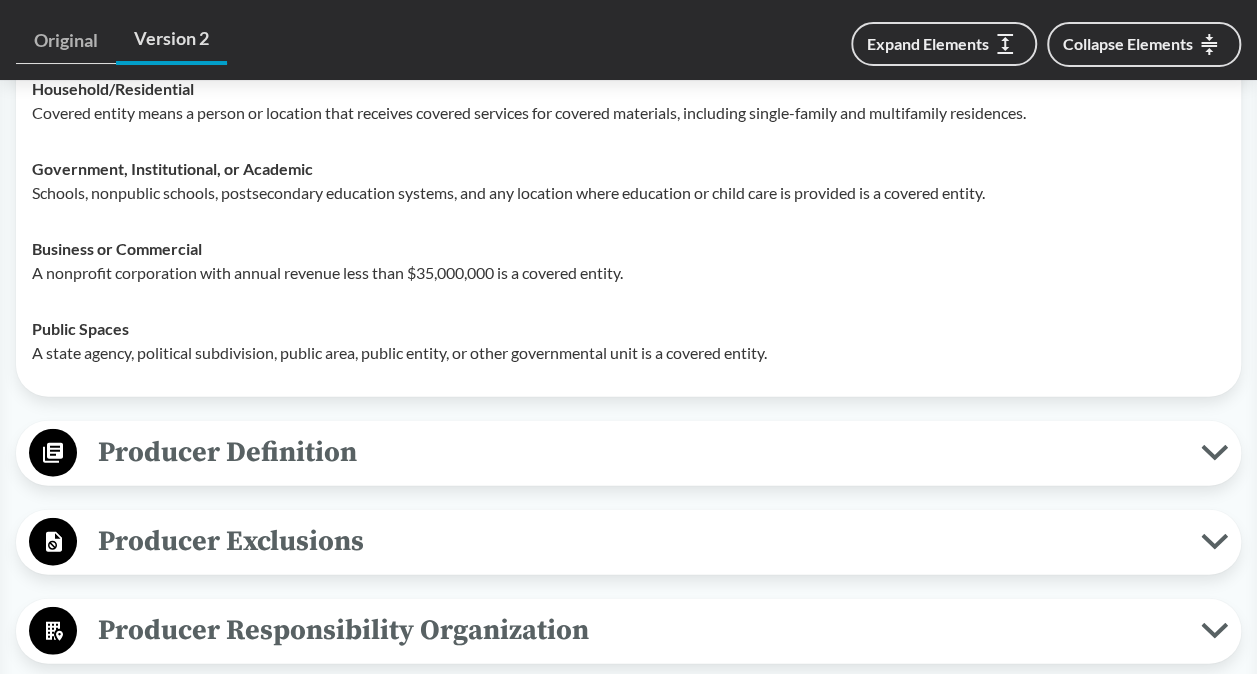 click on "Producer Definition" at bounding box center [639, 452] 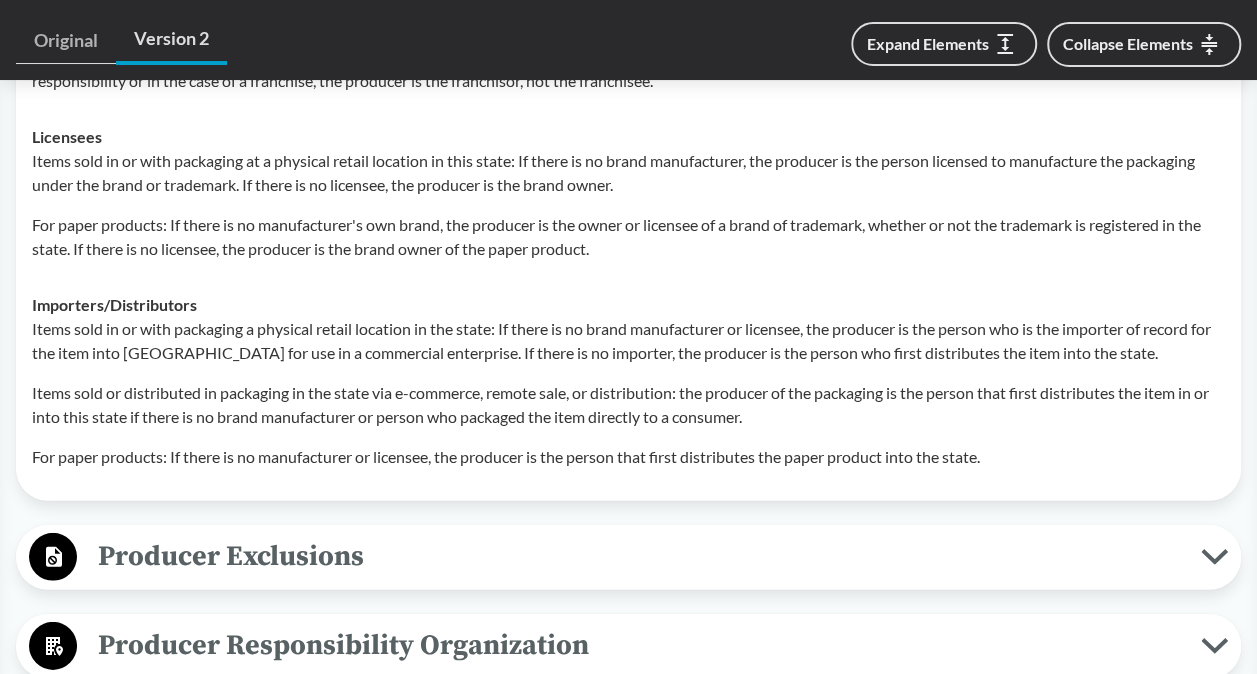 scroll, scrollTop: 2700, scrollLeft: 0, axis: vertical 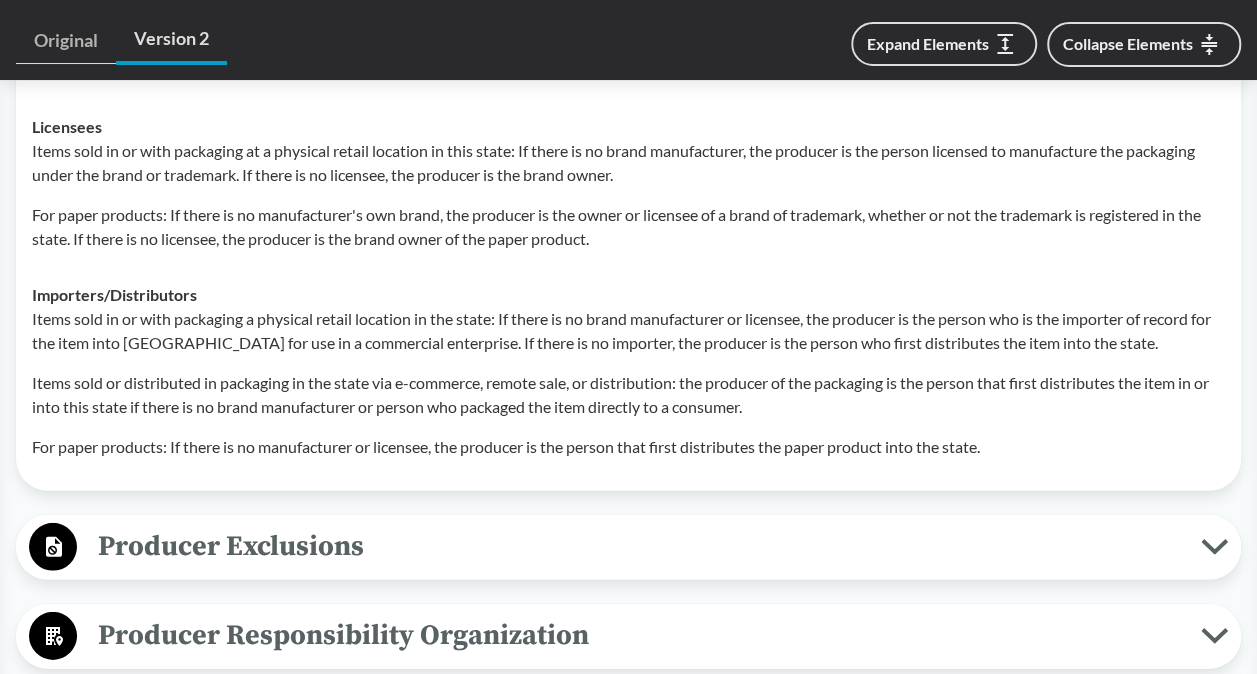 click on "Producer Exclusions" at bounding box center (639, 546) 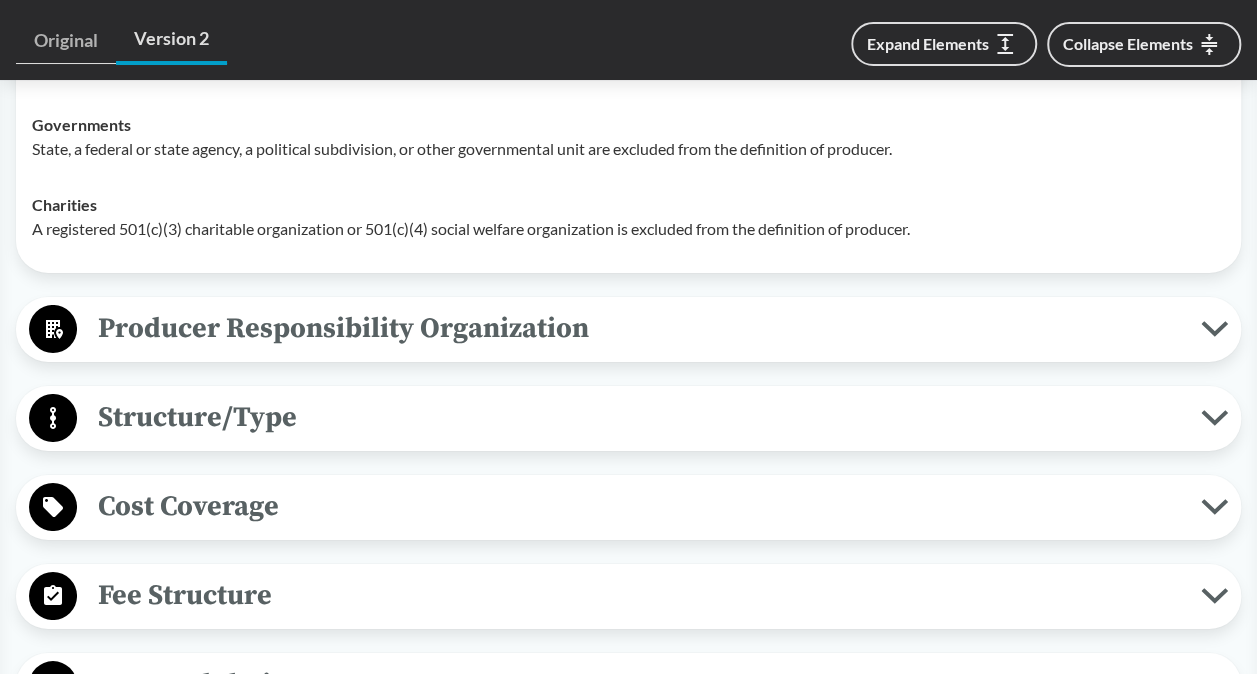 scroll, scrollTop: 3400, scrollLeft: 0, axis: vertical 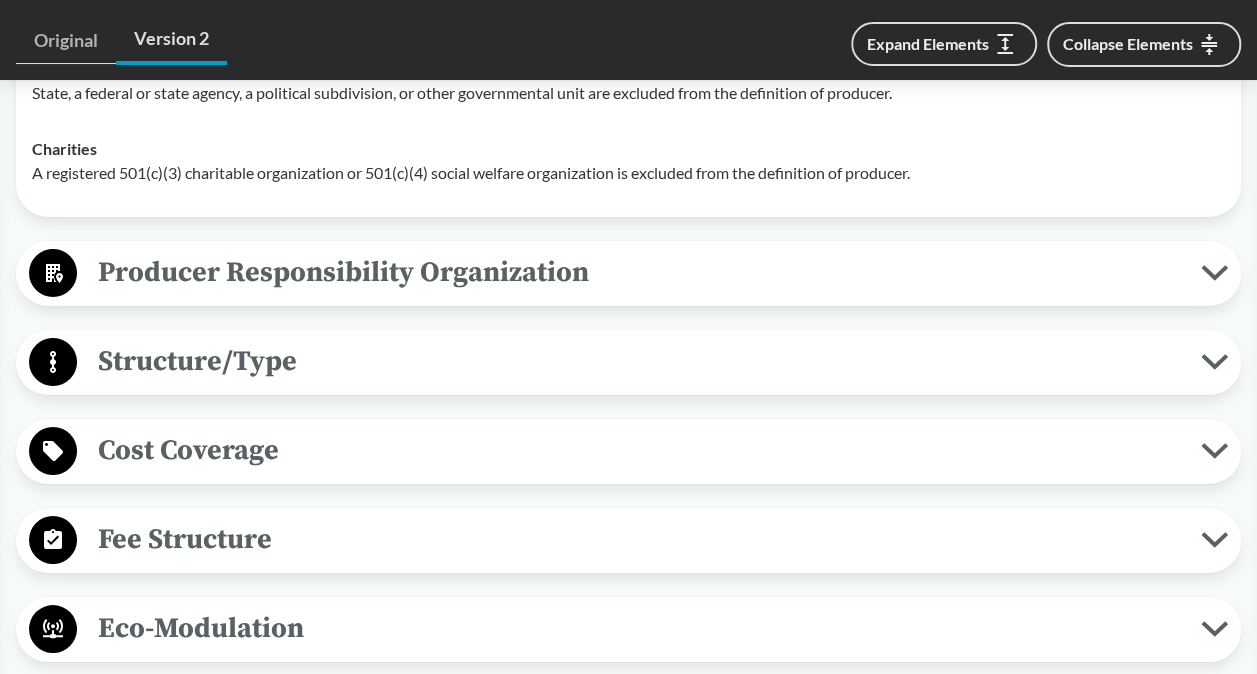 click on "Producer Responsibility Organization" at bounding box center (639, 272) 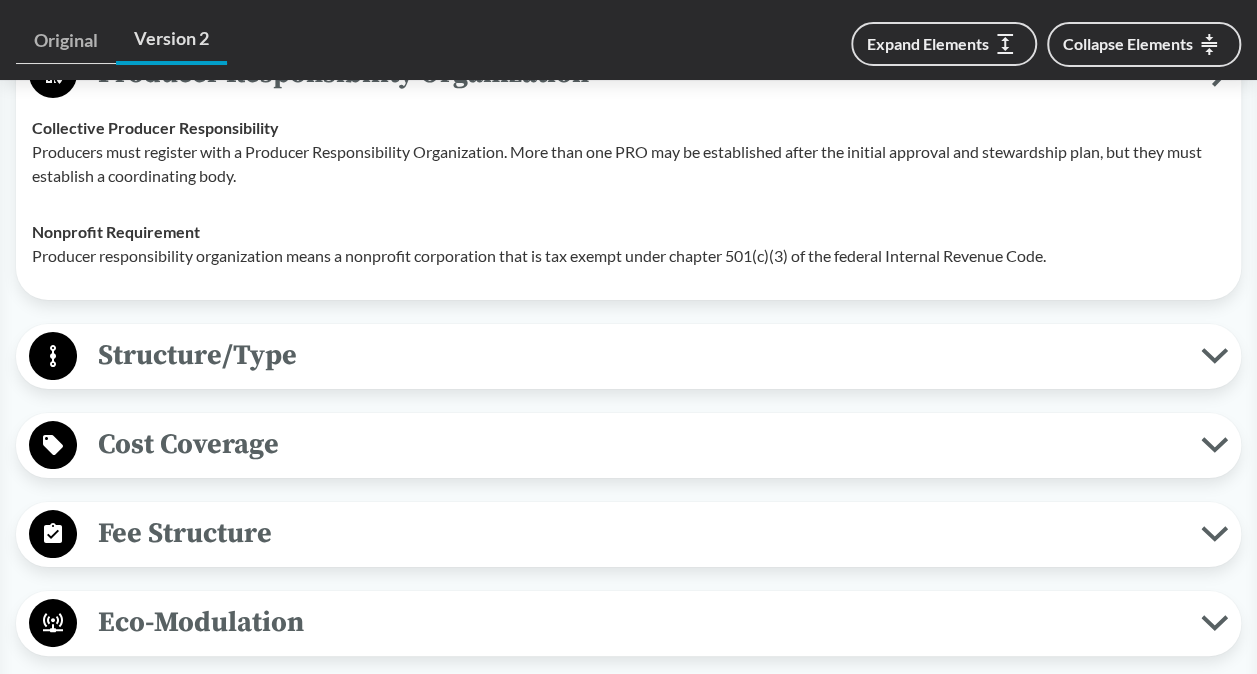 scroll, scrollTop: 3600, scrollLeft: 0, axis: vertical 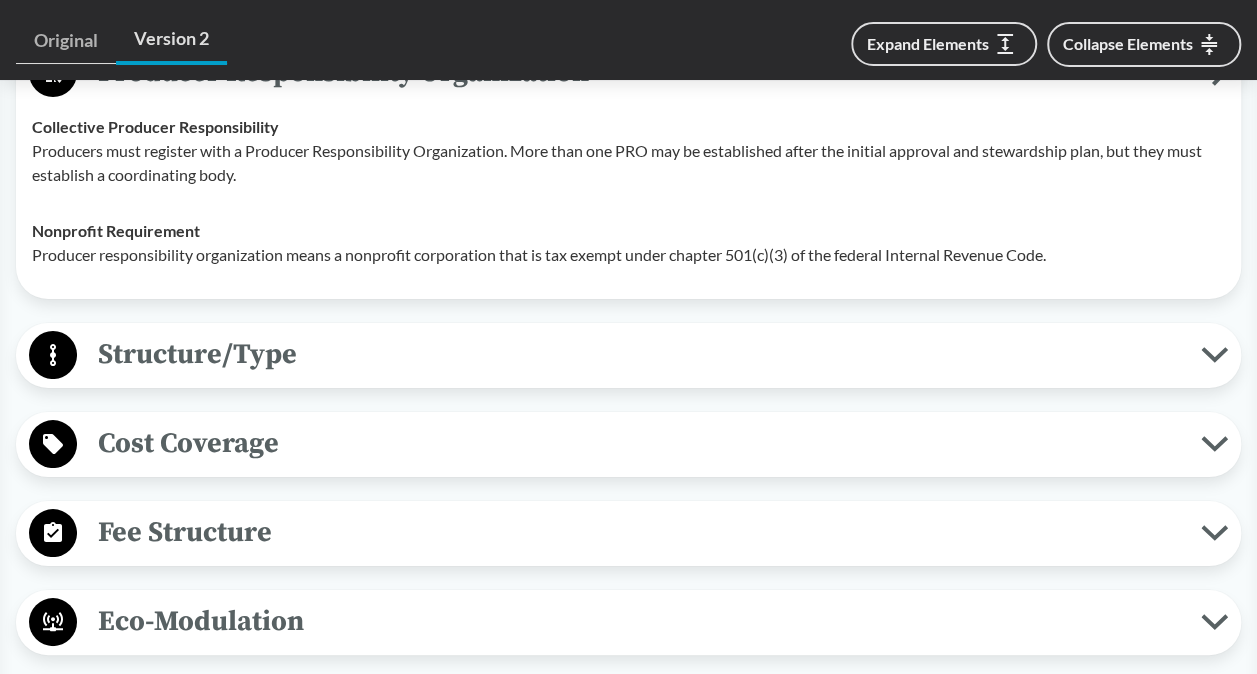 click on "Structure/Type" at bounding box center [639, 354] 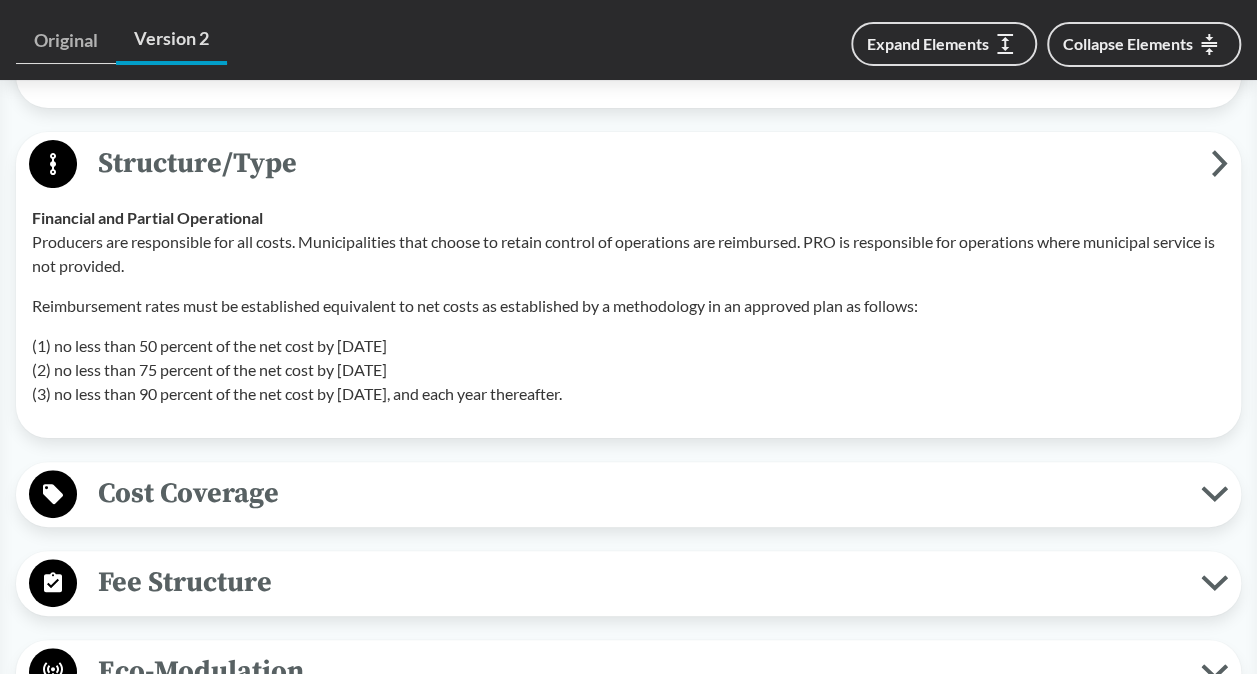 scroll, scrollTop: 3800, scrollLeft: 0, axis: vertical 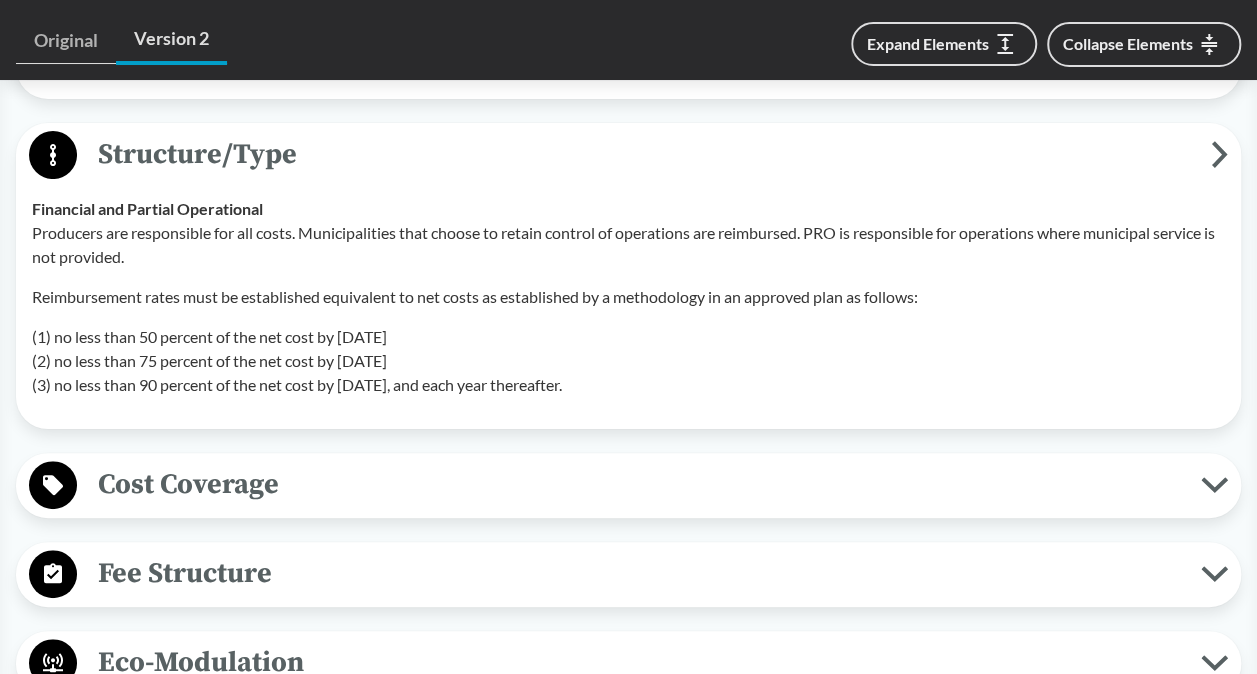 click on "Cost Coverage" at bounding box center (639, 484) 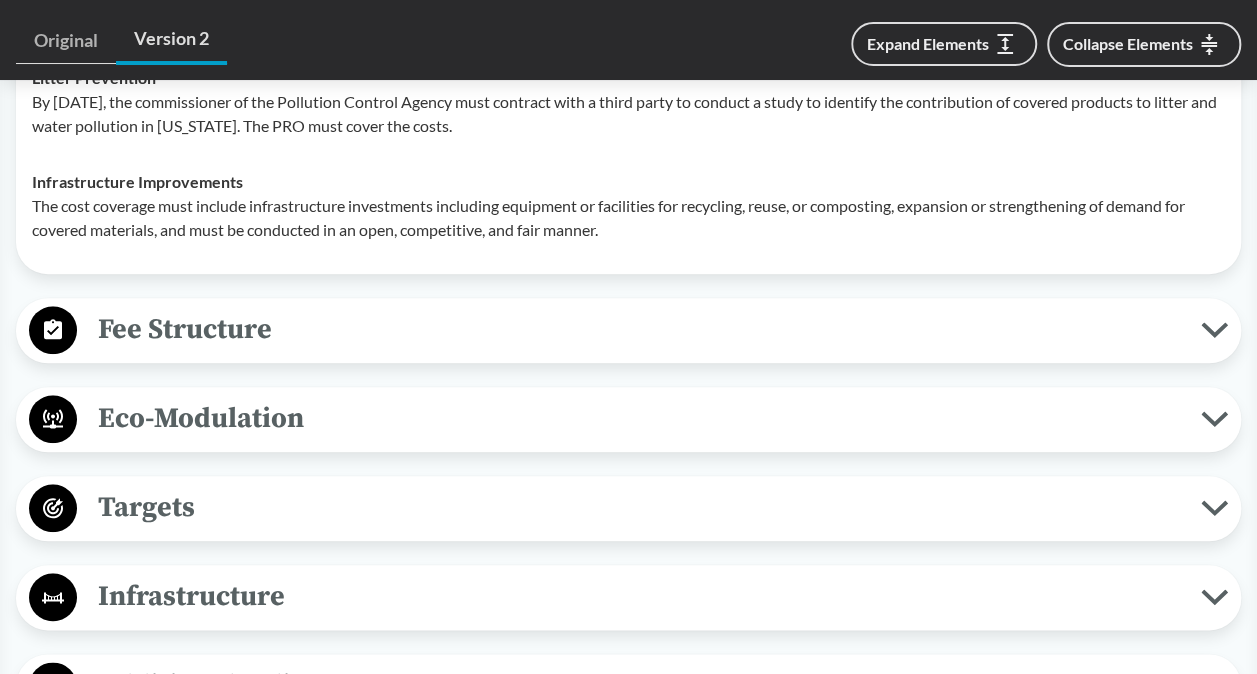 scroll, scrollTop: 4600, scrollLeft: 0, axis: vertical 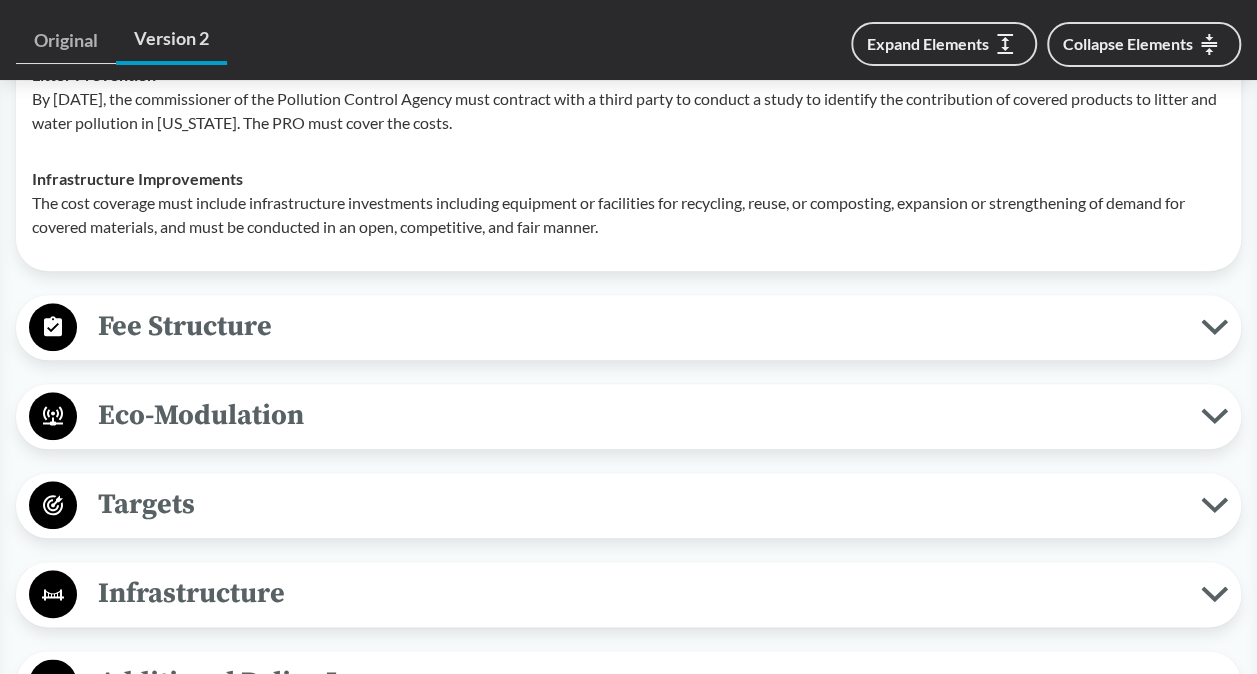 click on "Fee Structure" at bounding box center [639, 326] 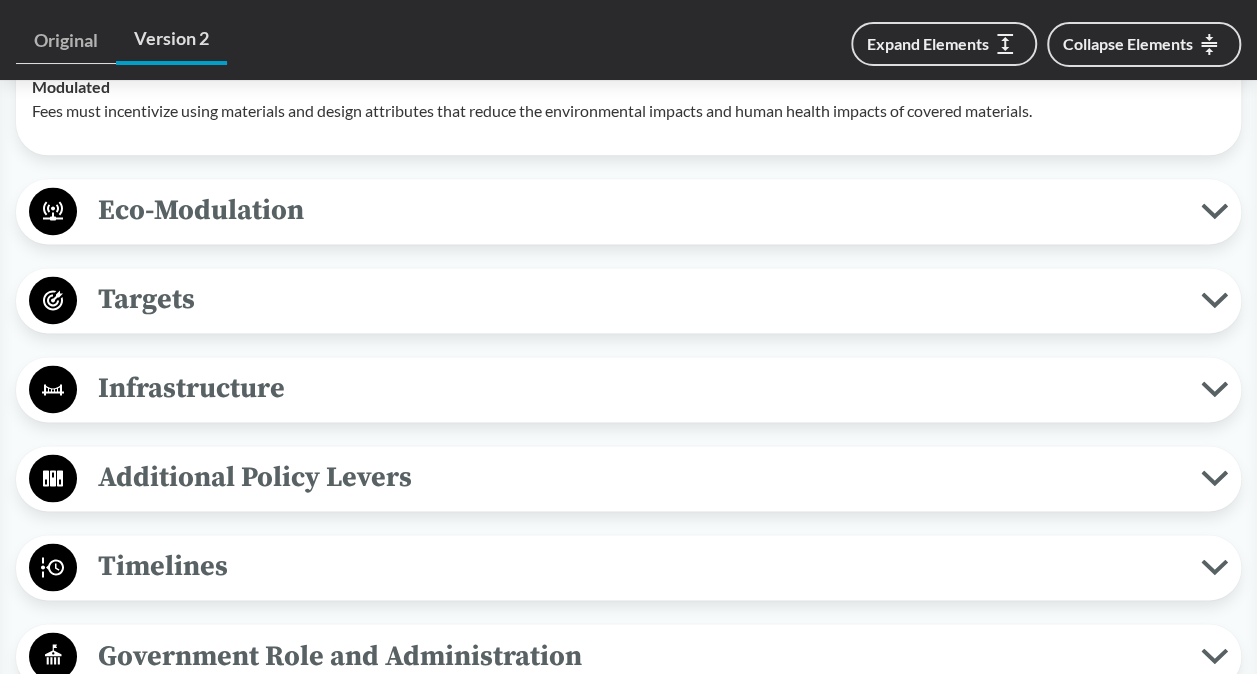 scroll, scrollTop: 5000, scrollLeft: 0, axis: vertical 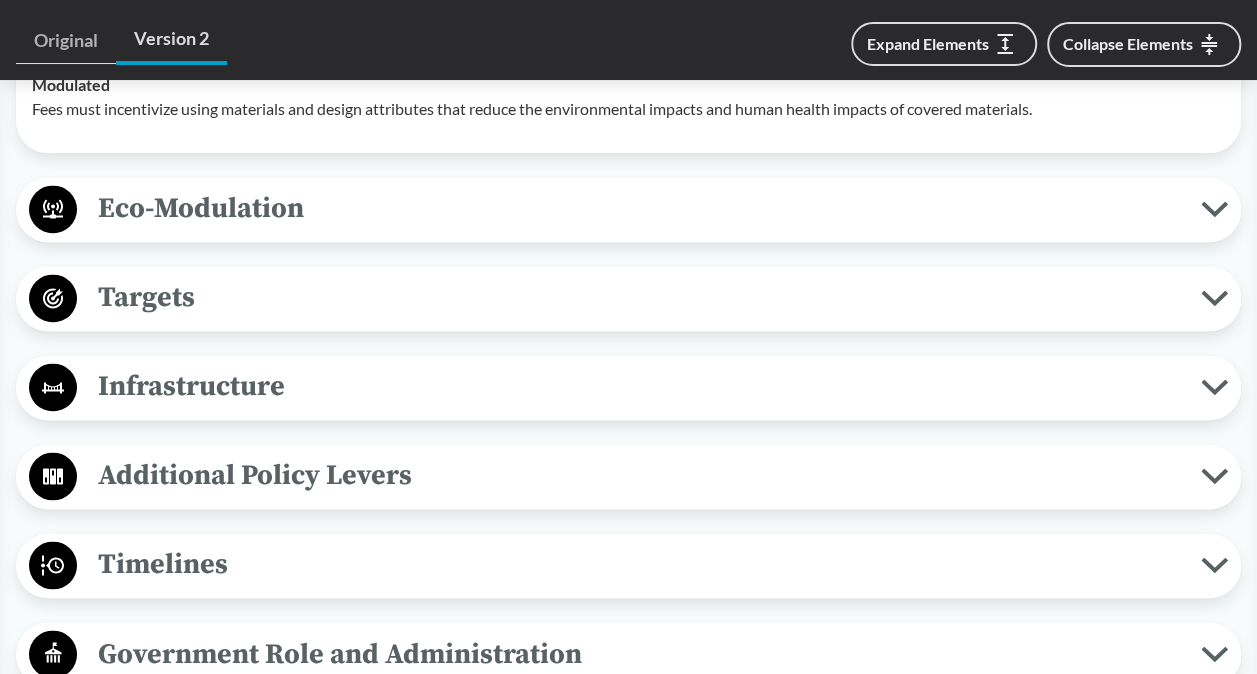 click on "Eco-Modulation" at bounding box center (639, 208) 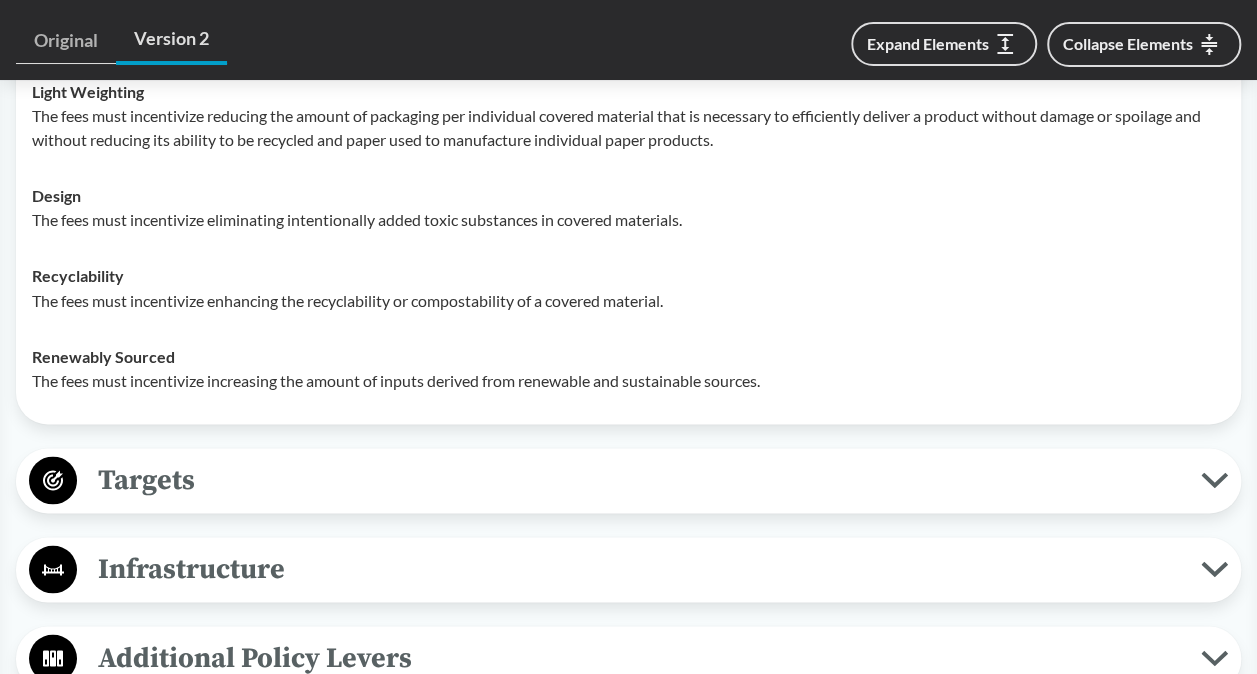 scroll, scrollTop: 5400, scrollLeft: 0, axis: vertical 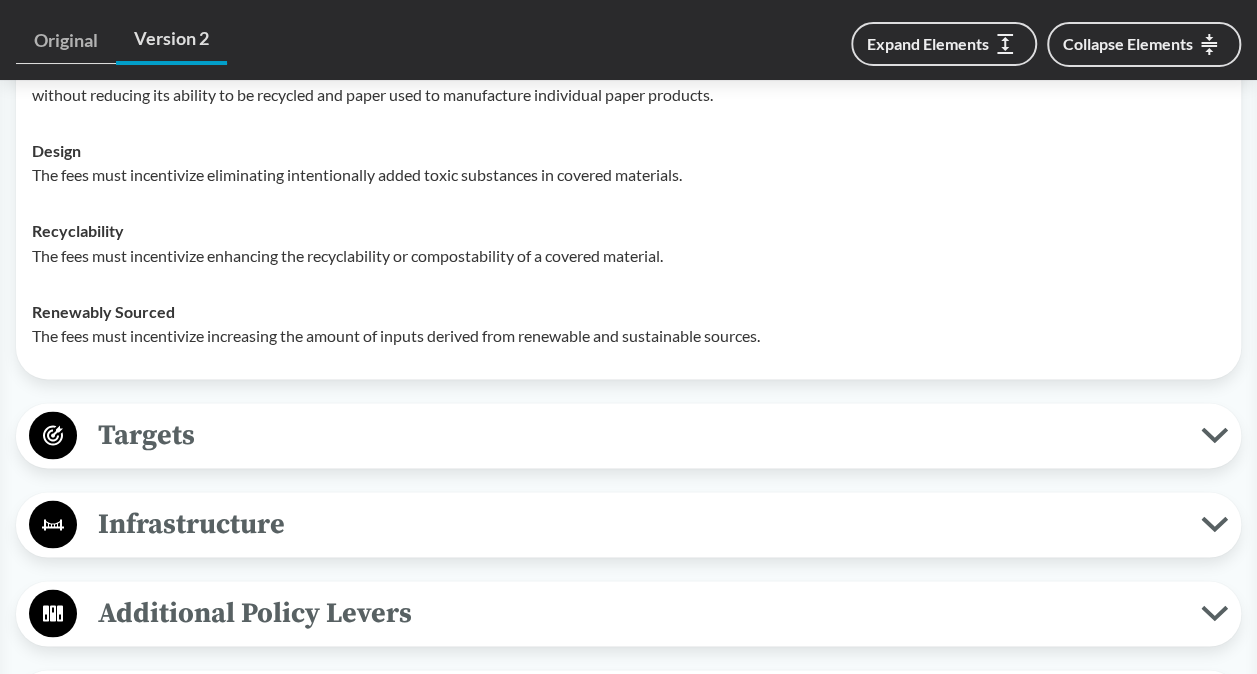 click on "Targets" at bounding box center [639, 434] 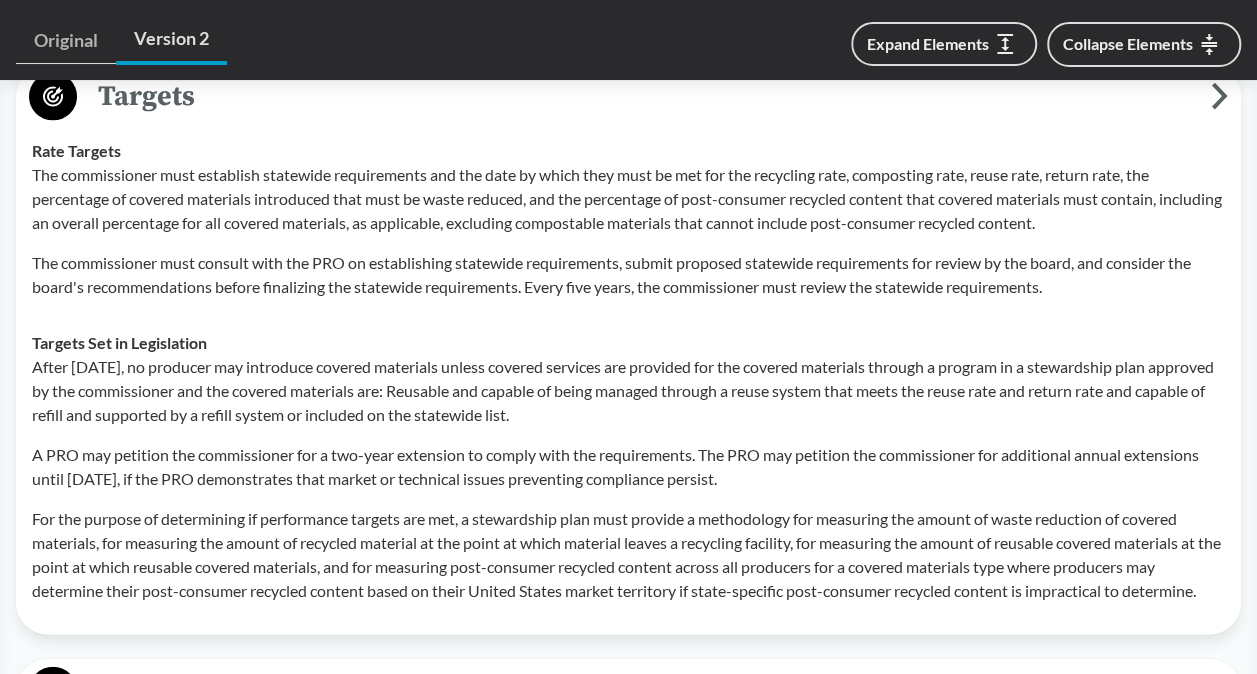 scroll, scrollTop: 5900, scrollLeft: 0, axis: vertical 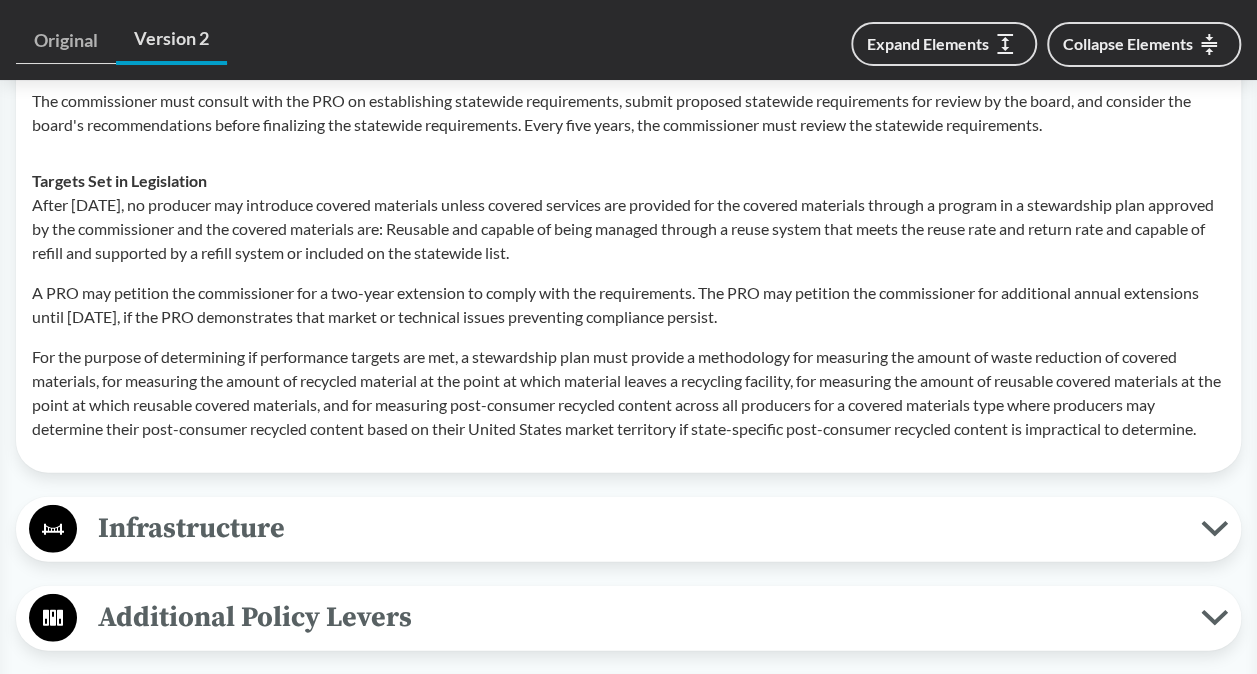 click on "Infrastructure" at bounding box center [639, 528] 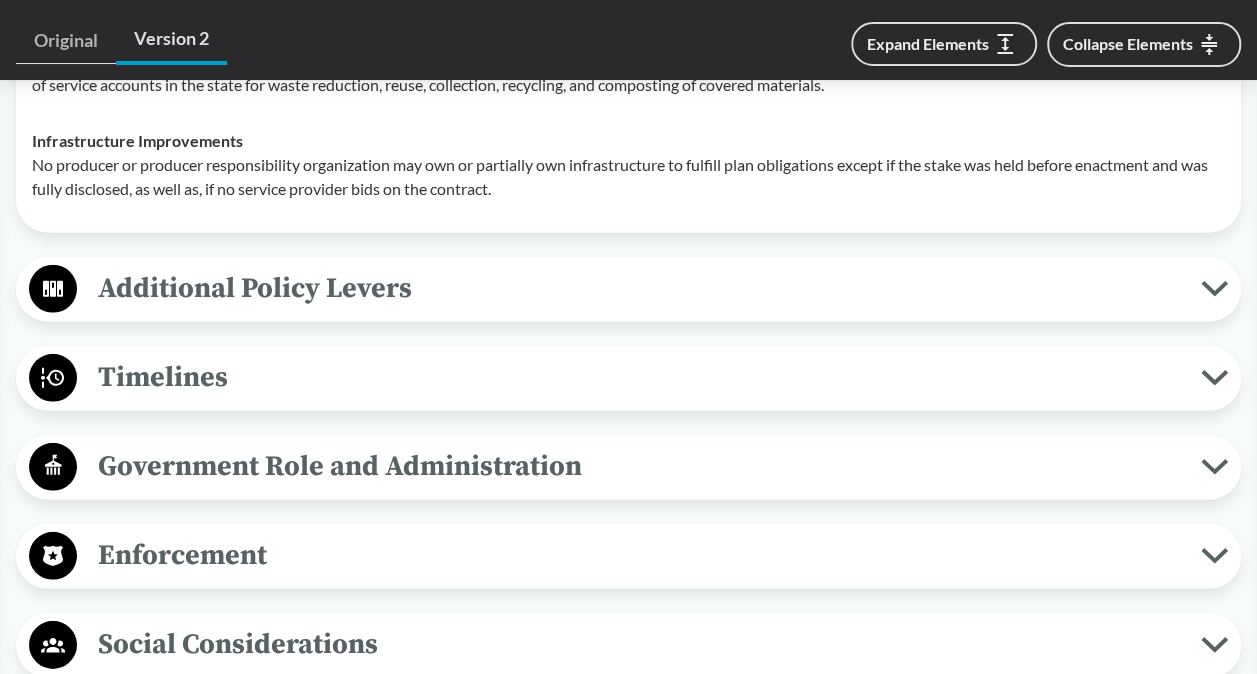 scroll, scrollTop: 6500, scrollLeft: 0, axis: vertical 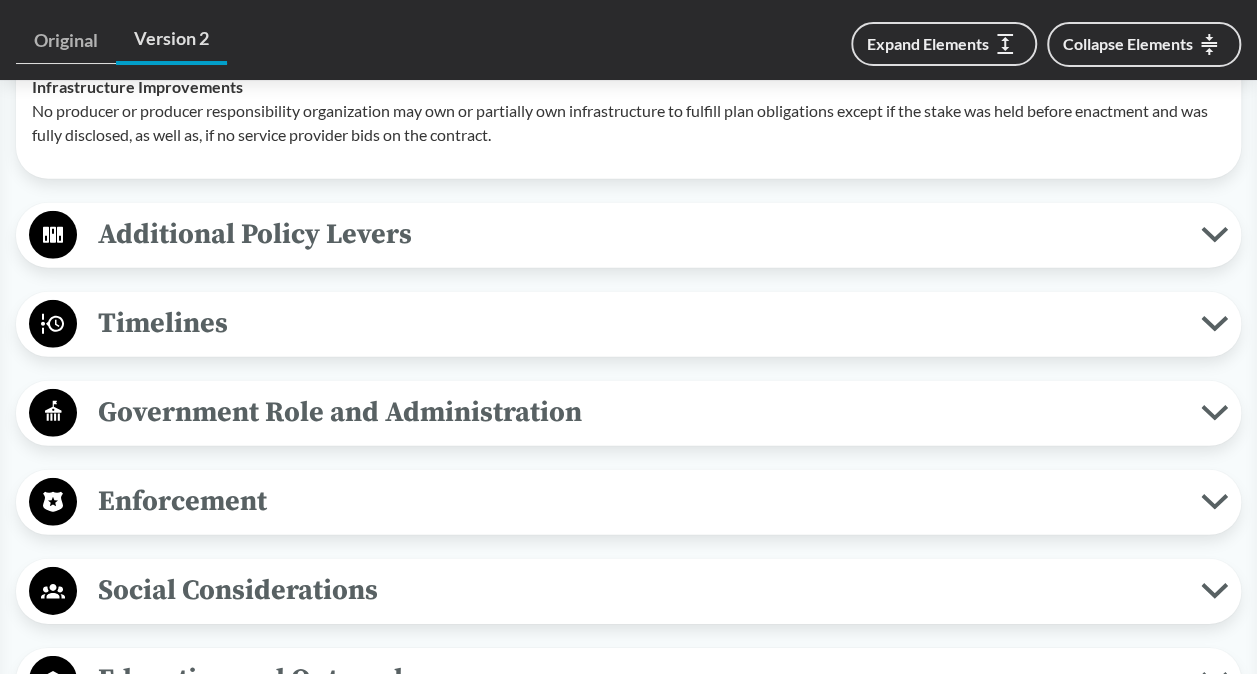 click on "Additional Policy Levers" at bounding box center [639, 234] 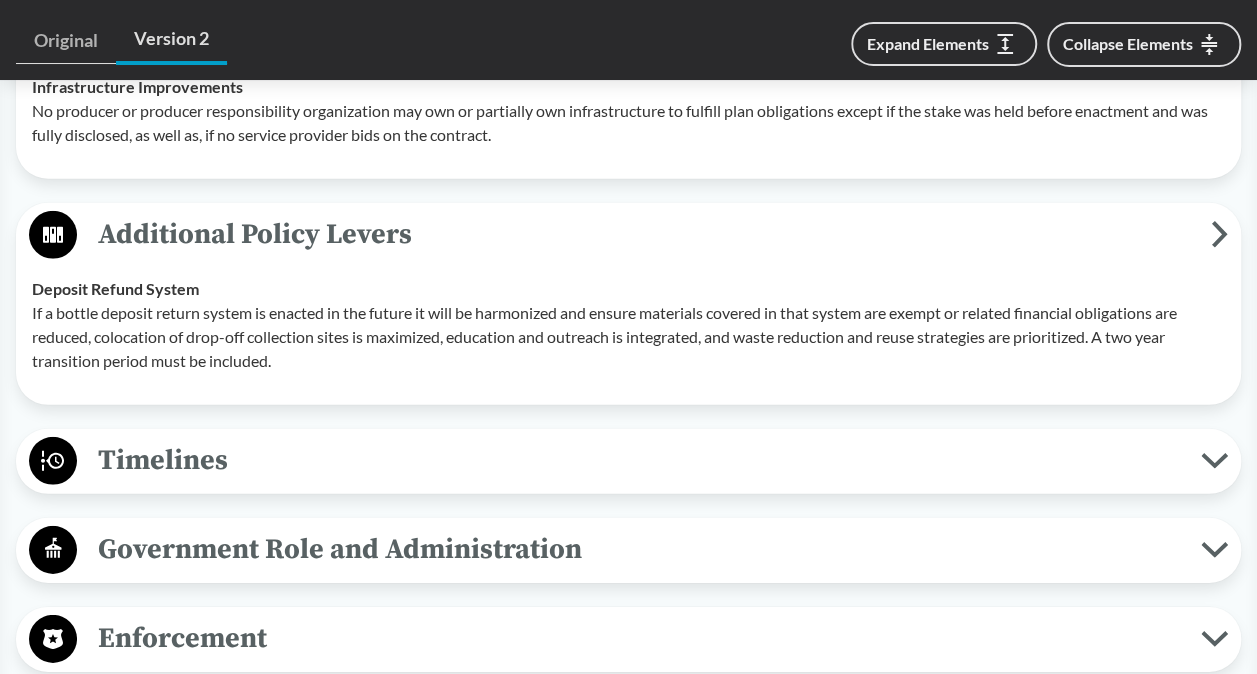 click on "Timelines" at bounding box center (639, 460) 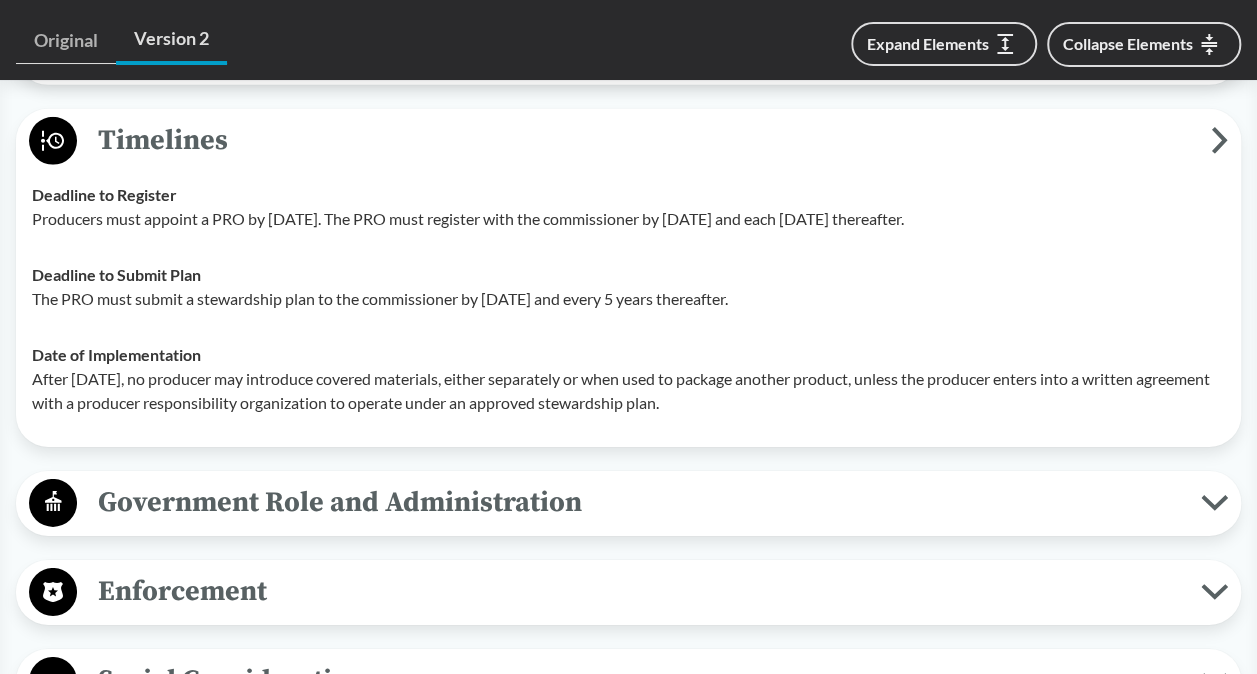scroll, scrollTop: 6900, scrollLeft: 0, axis: vertical 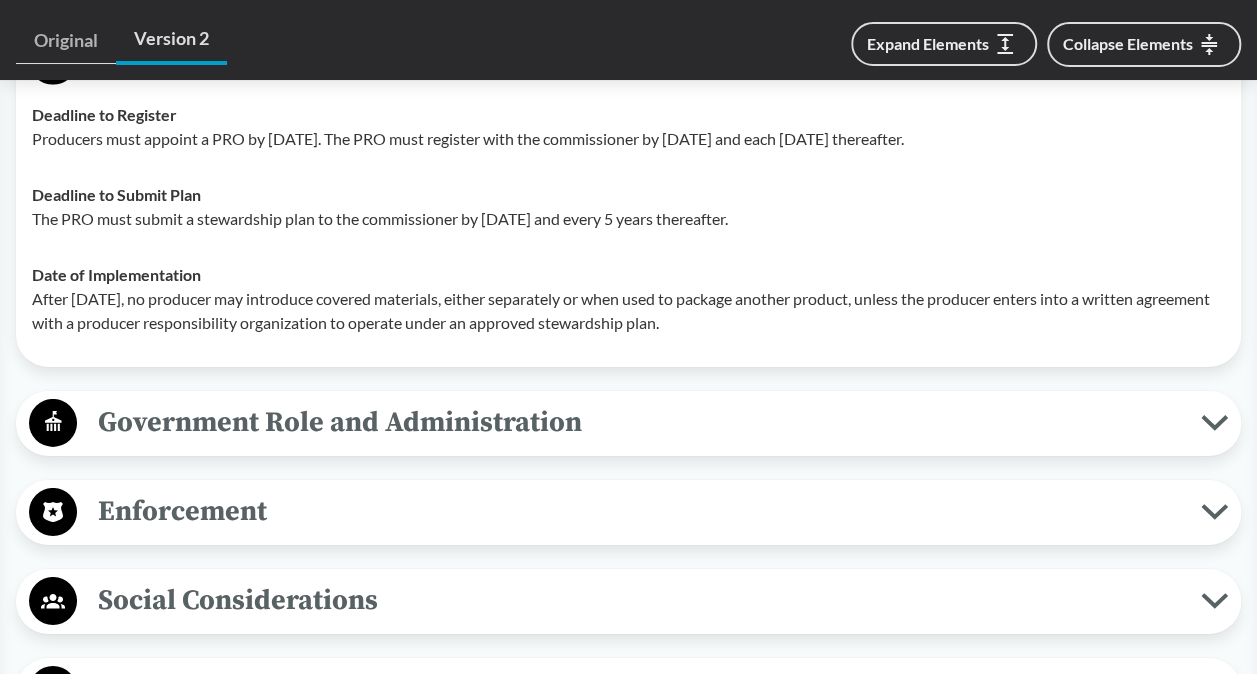 click on "Government Role and Administration" at bounding box center (639, 422) 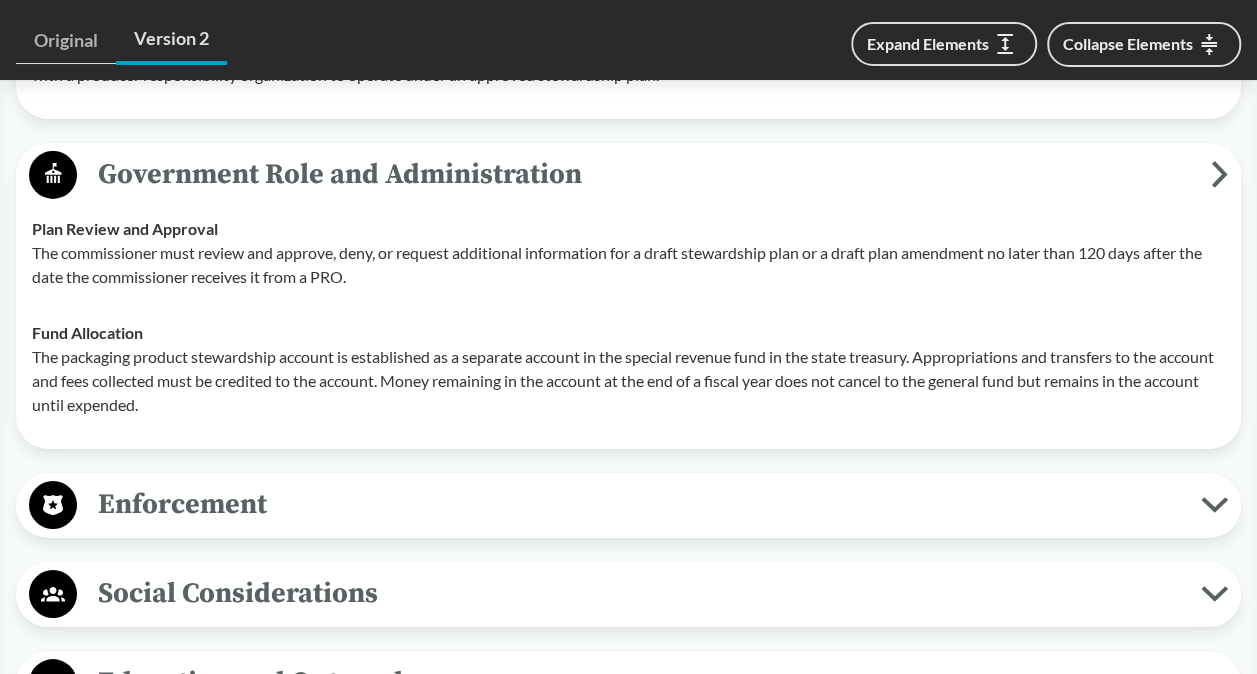 scroll, scrollTop: 7200, scrollLeft: 0, axis: vertical 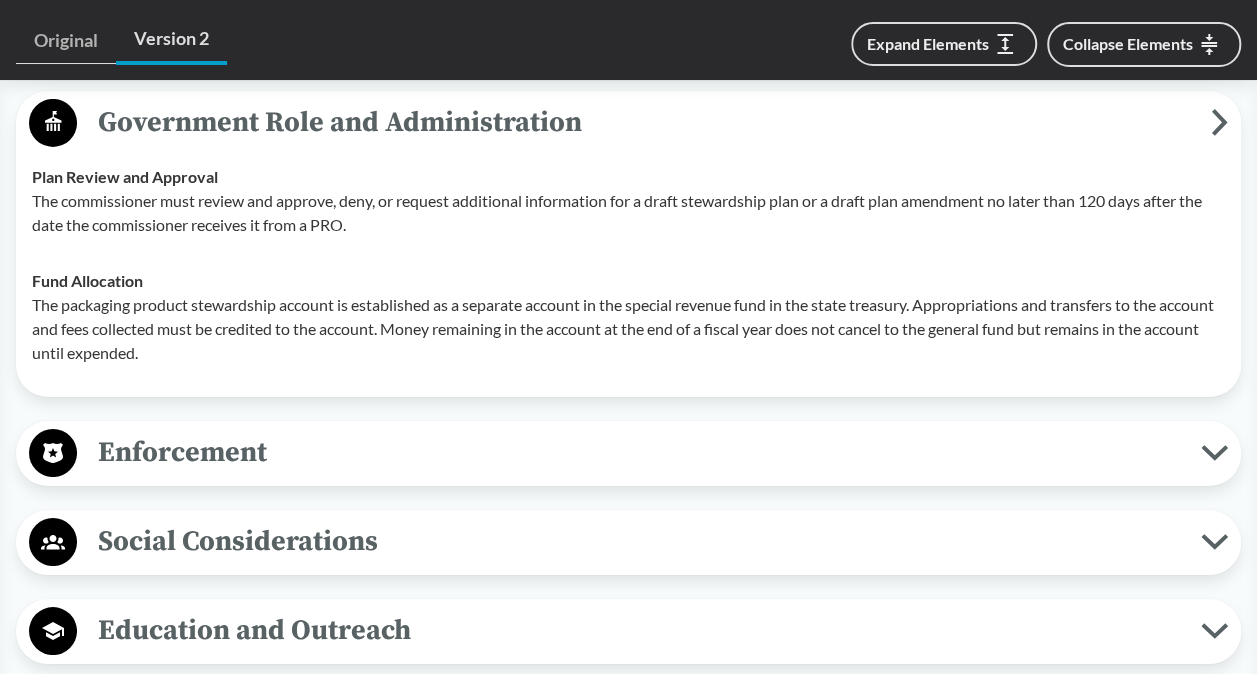 click on "Enforcement" at bounding box center (639, 452) 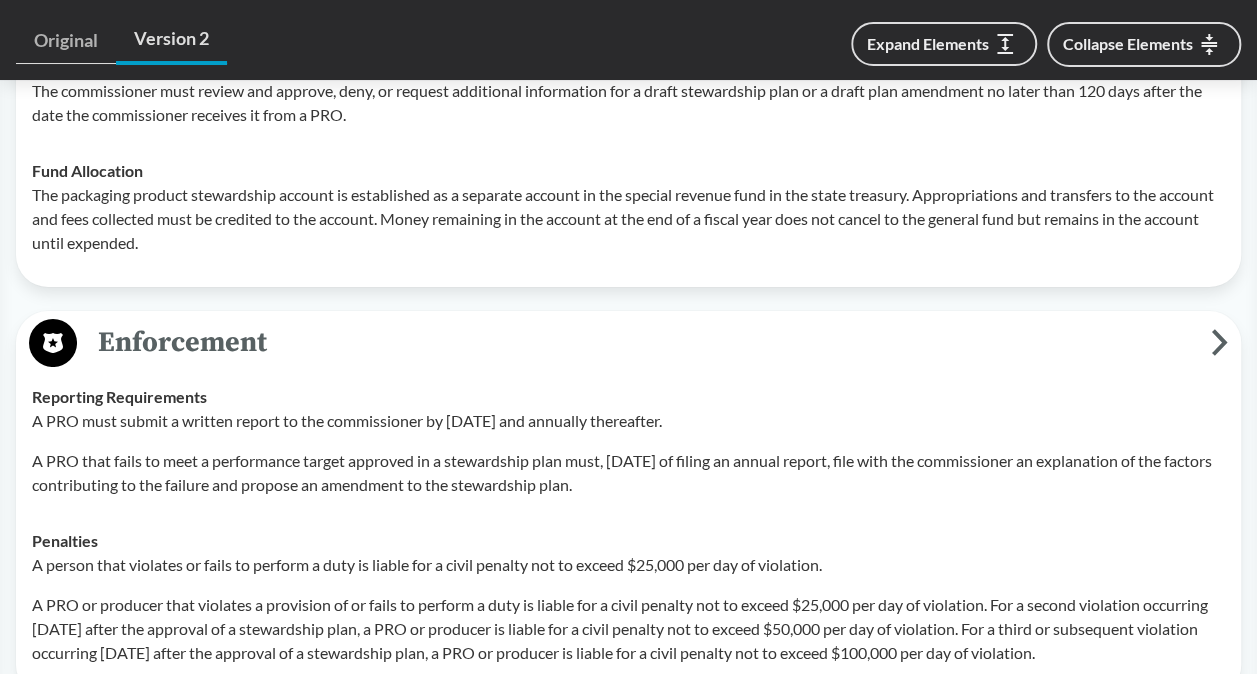 scroll, scrollTop: 7700, scrollLeft: 0, axis: vertical 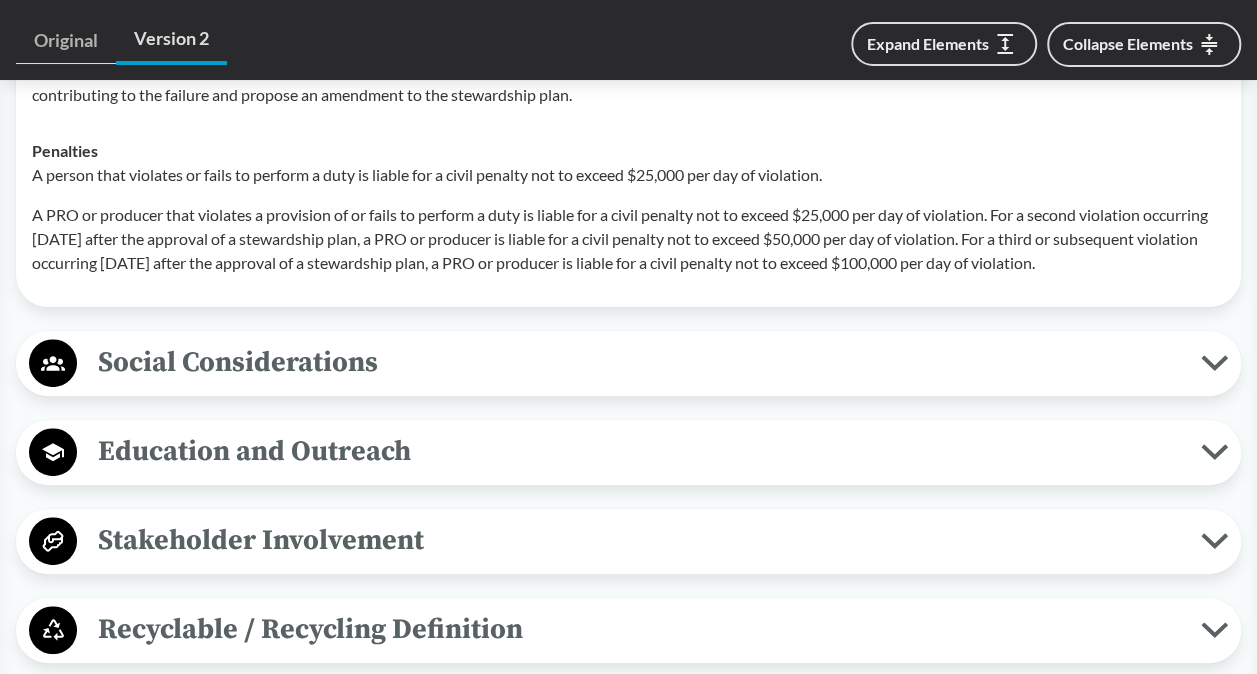 click on "Social Considerations" at bounding box center (639, 362) 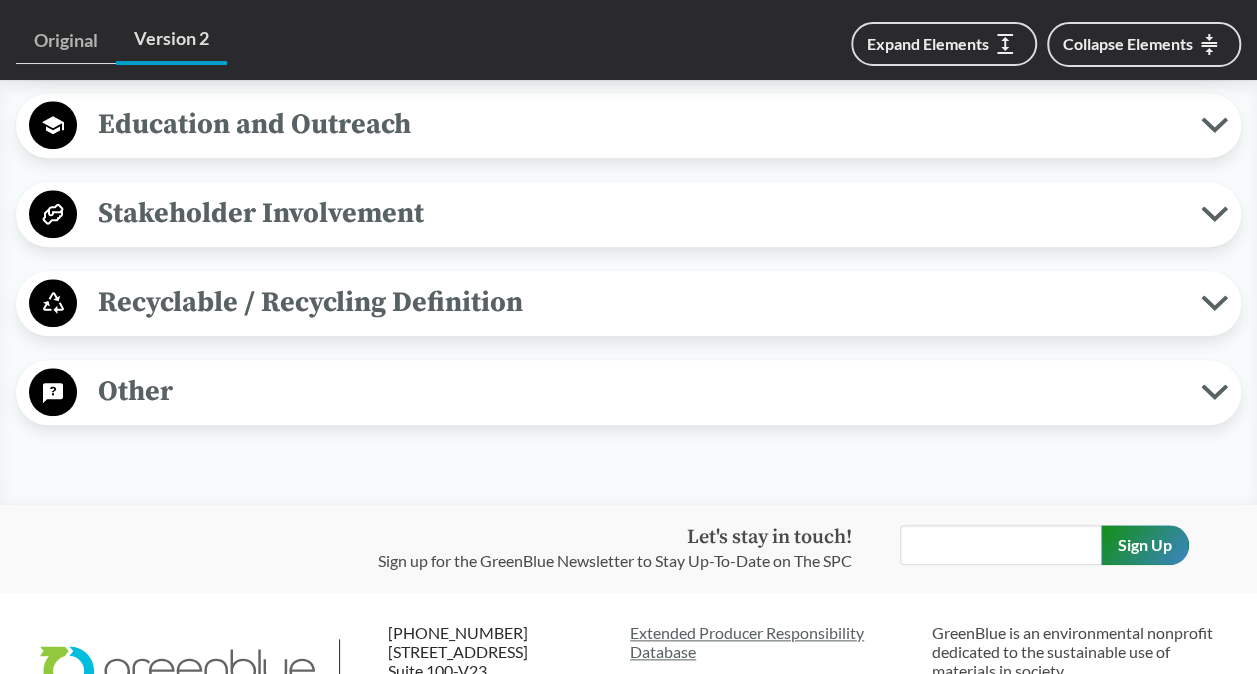 scroll, scrollTop: 8300, scrollLeft: 0, axis: vertical 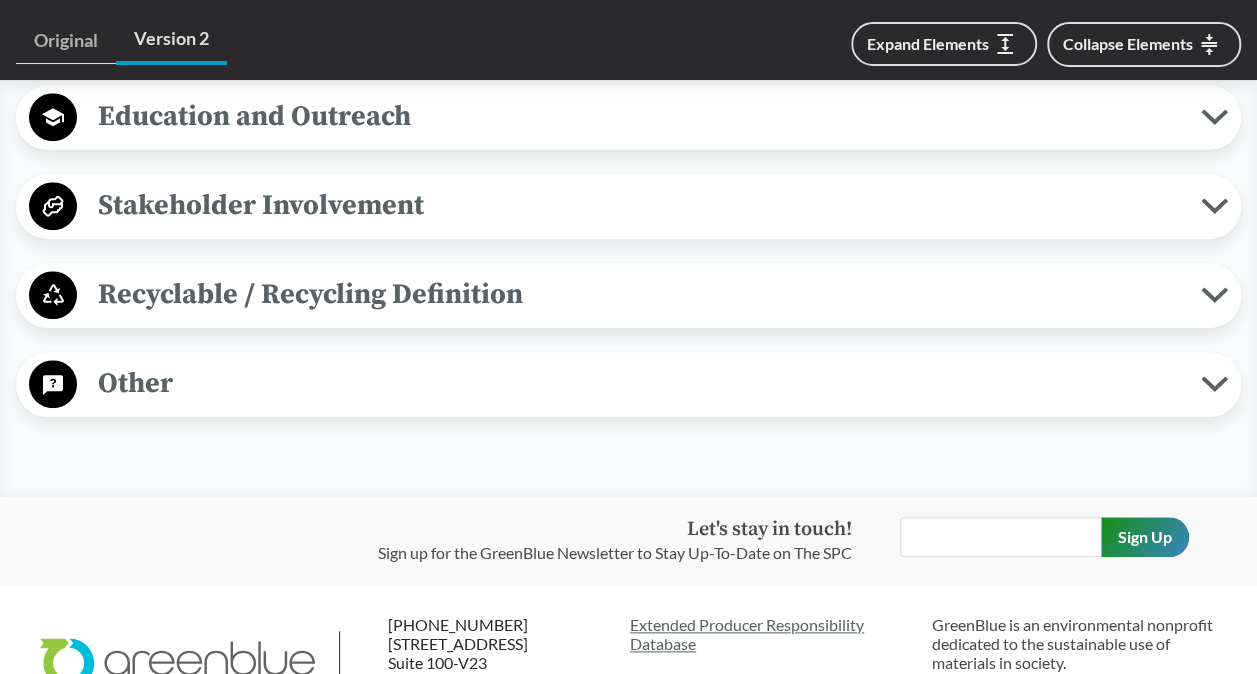 click on "Education and Outreach" at bounding box center (639, 116) 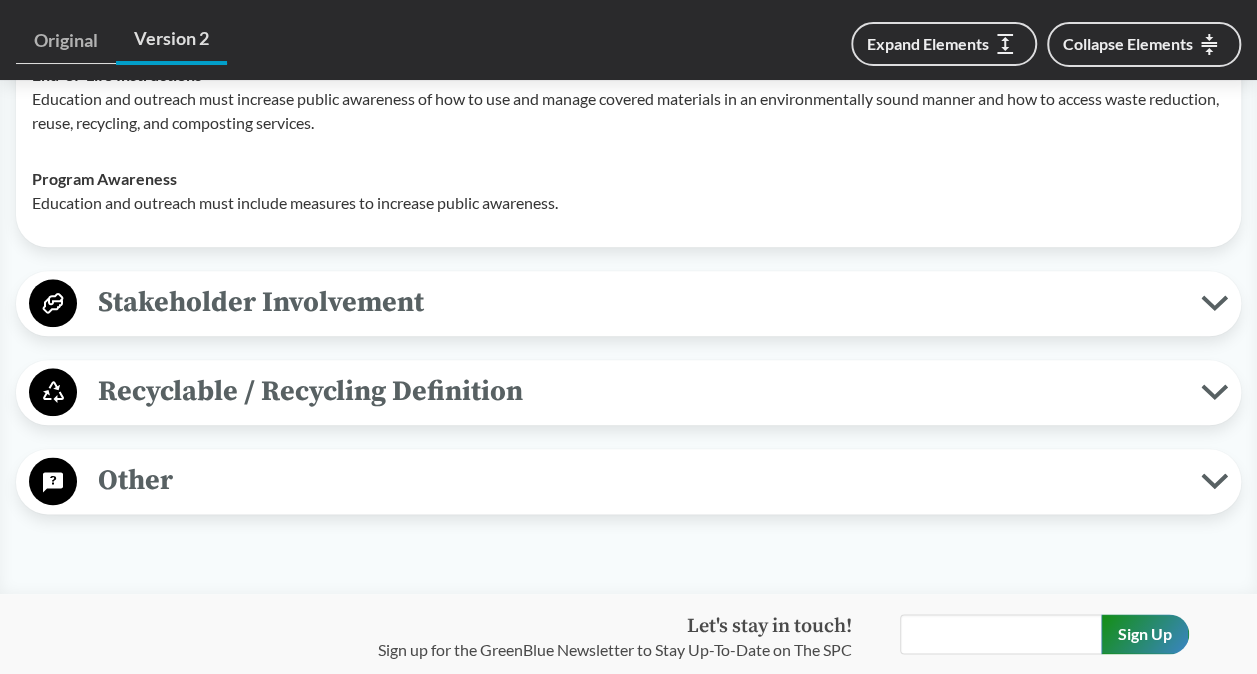 click on "Stakeholder Involvement" at bounding box center (639, 302) 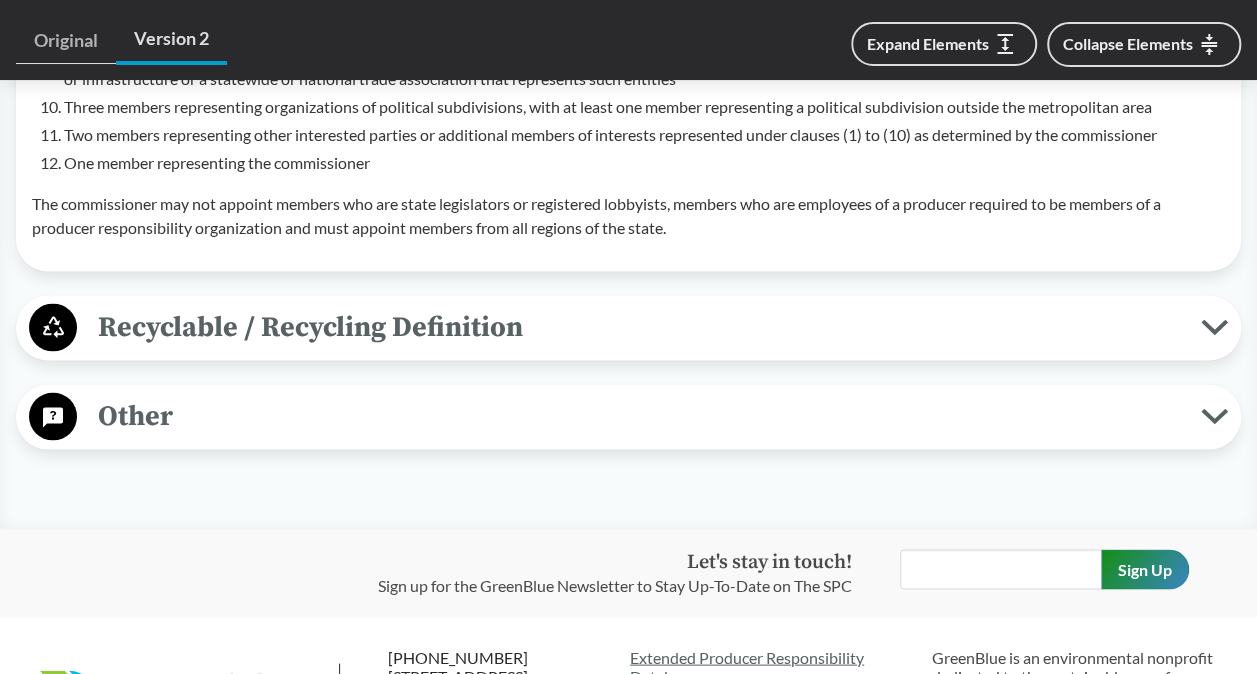 scroll, scrollTop: 9200, scrollLeft: 0, axis: vertical 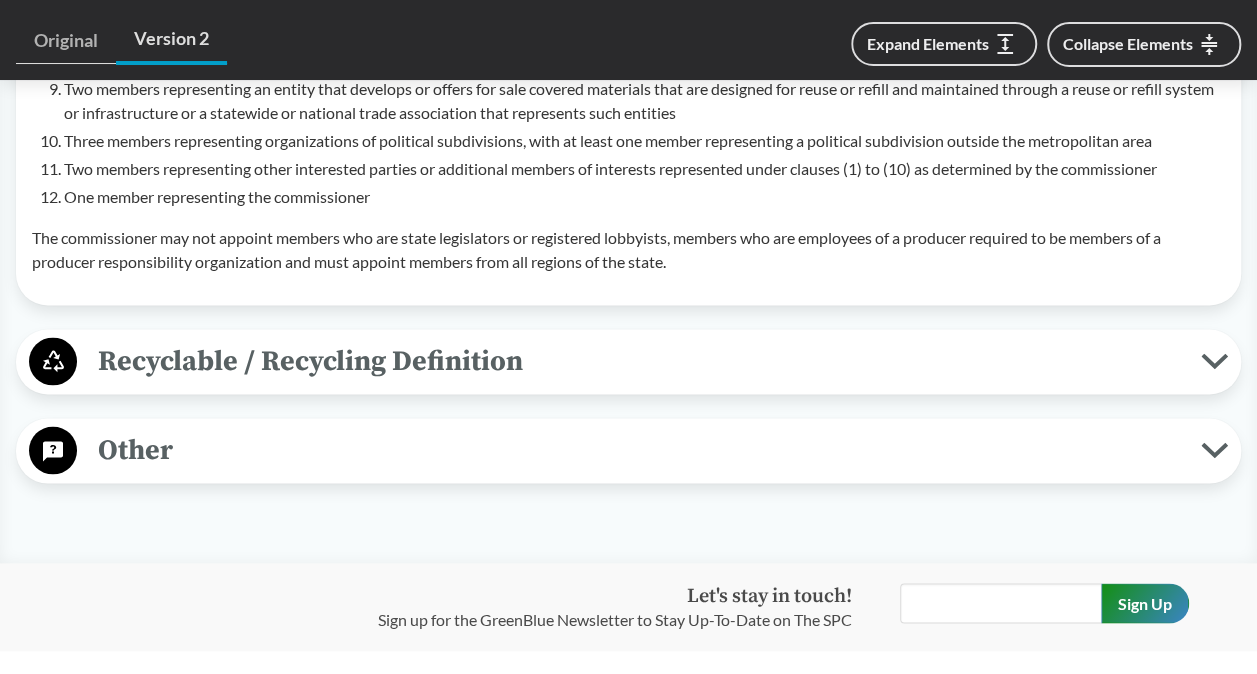 click on "Recyclable / Recycling Definition" at bounding box center (639, 360) 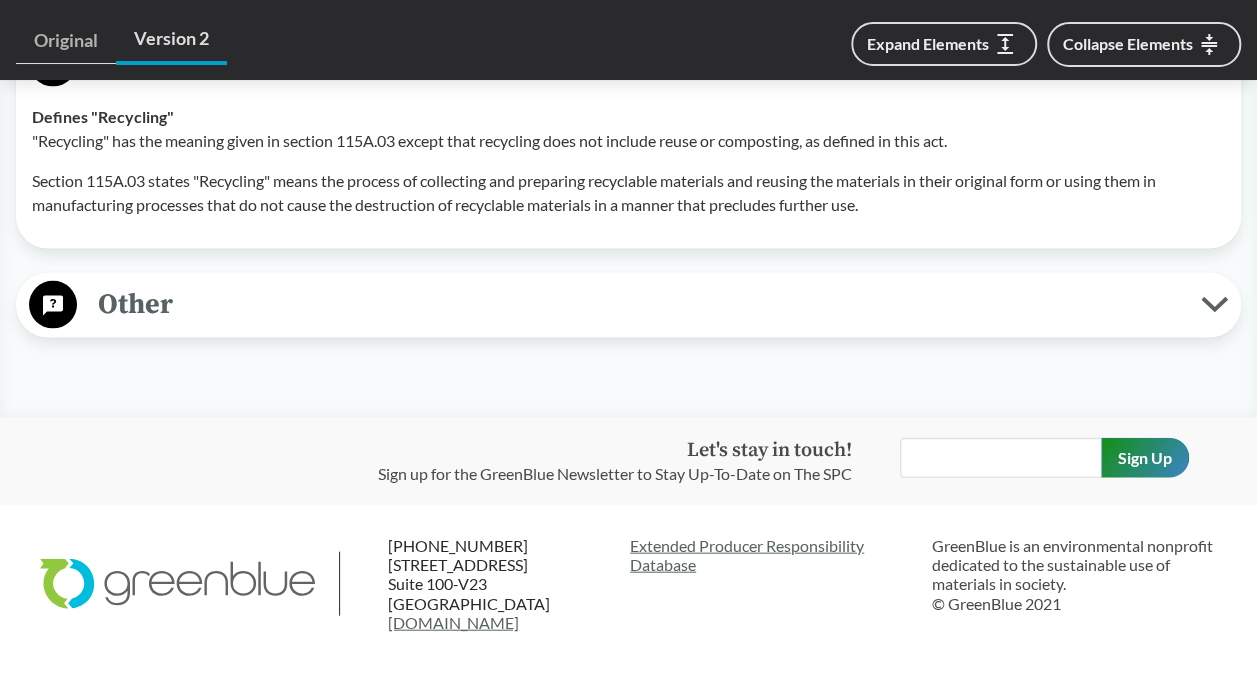 scroll, scrollTop: 9500, scrollLeft: 0, axis: vertical 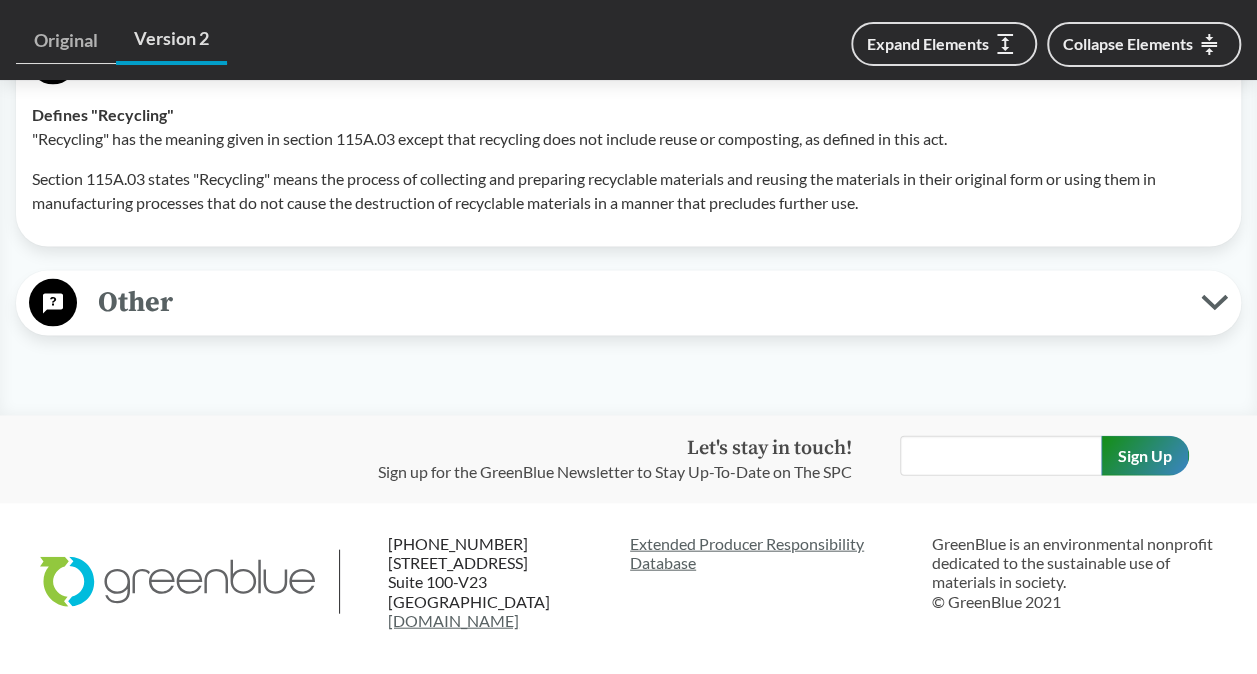 click on "Other" at bounding box center [639, 302] 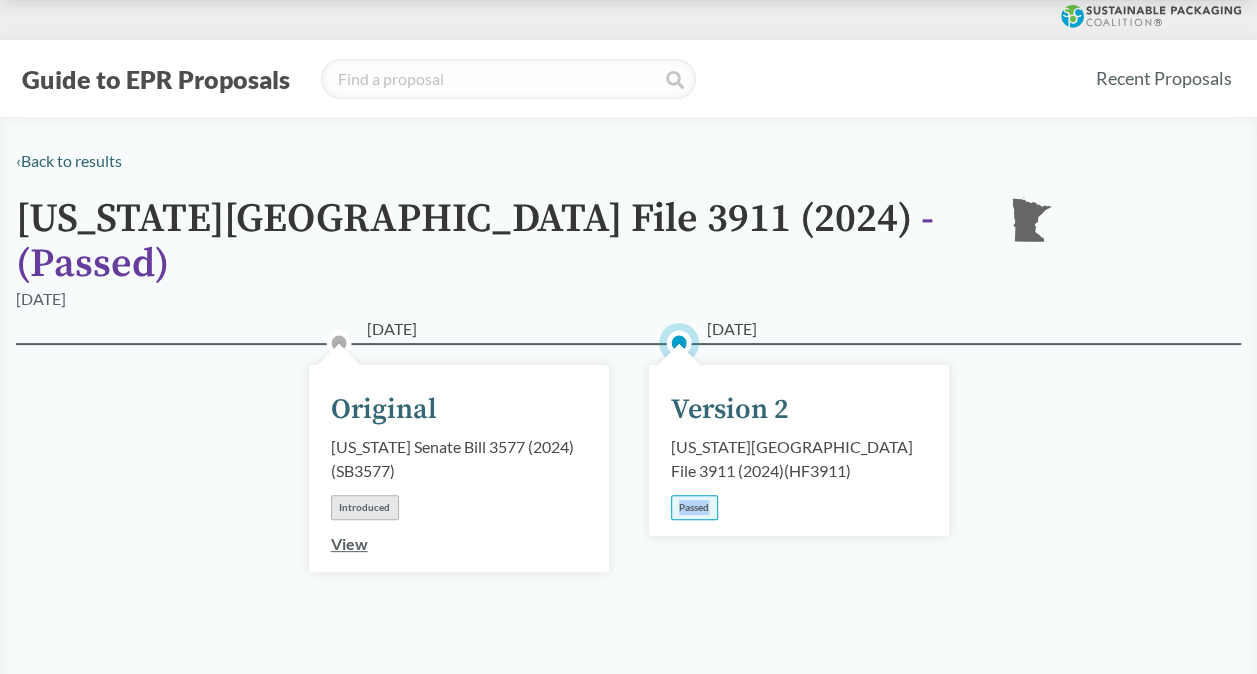 scroll, scrollTop: 100, scrollLeft: 0, axis: vertical 